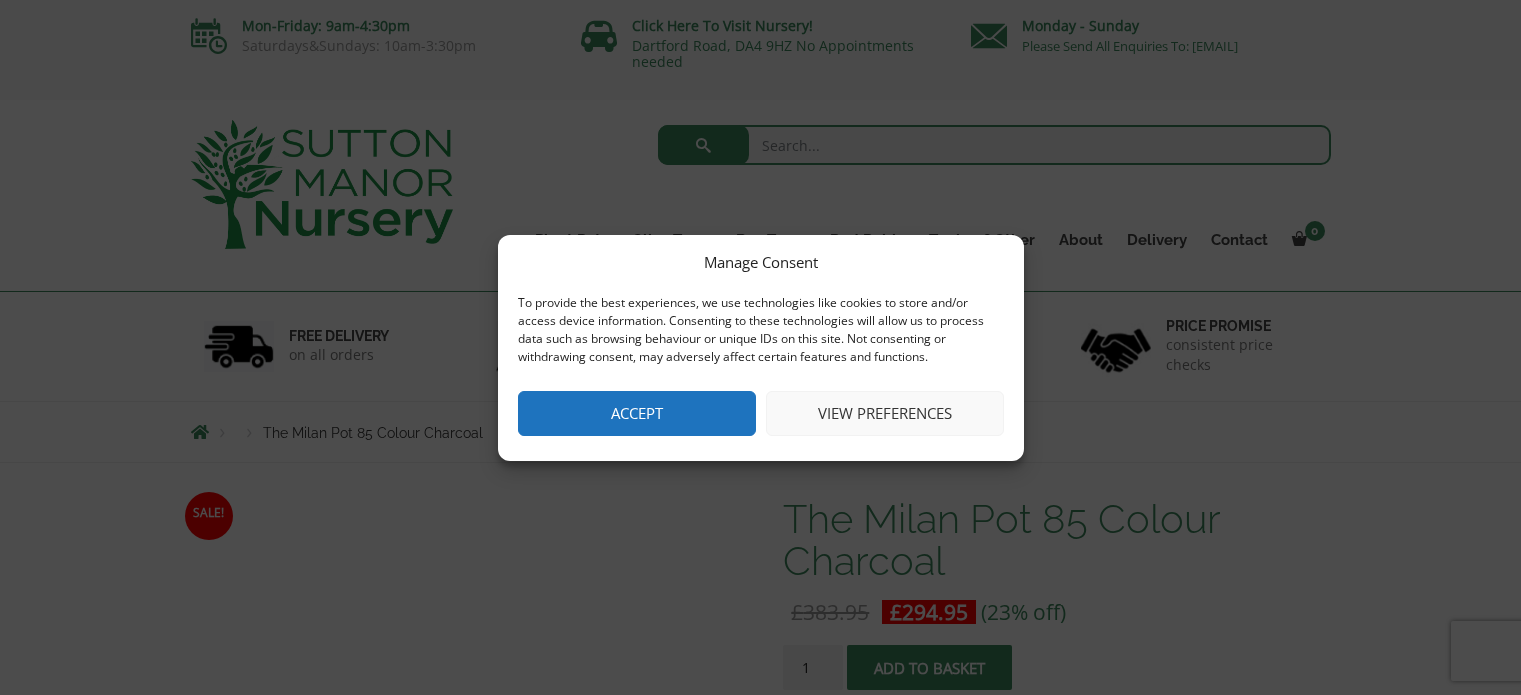 scroll, scrollTop: 0, scrollLeft: 0, axis: both 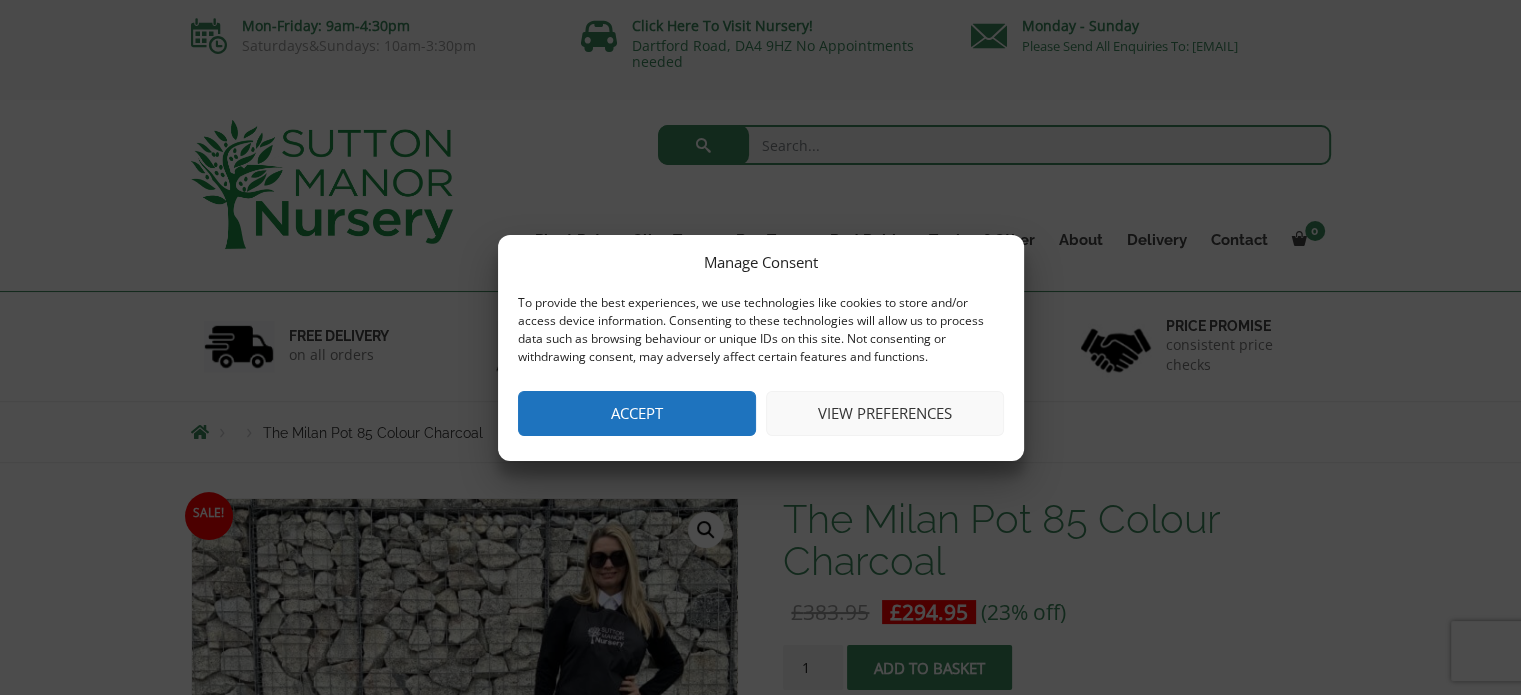 click on "Accept" at bounding box center (637, 413) 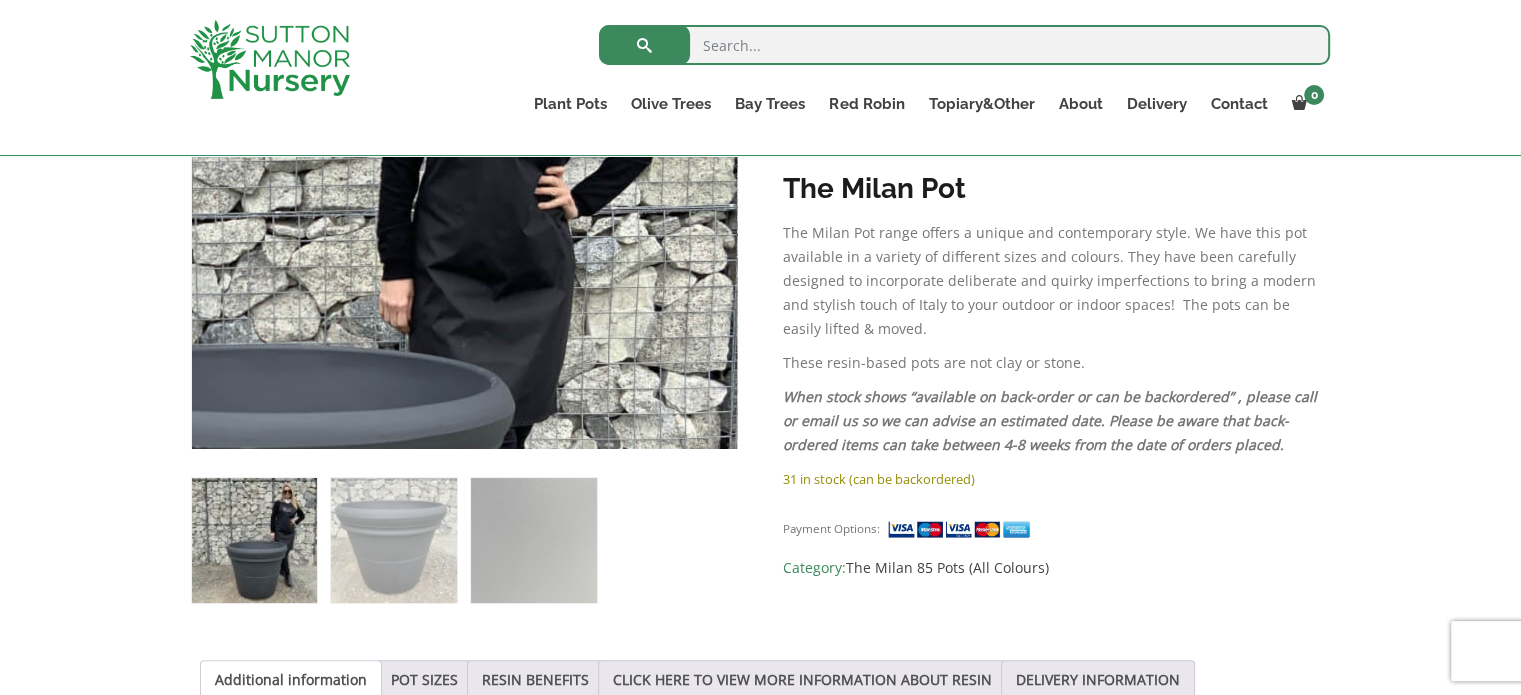 scroll, scrollTop: 600, scrollLeft: 0, axis: vertical 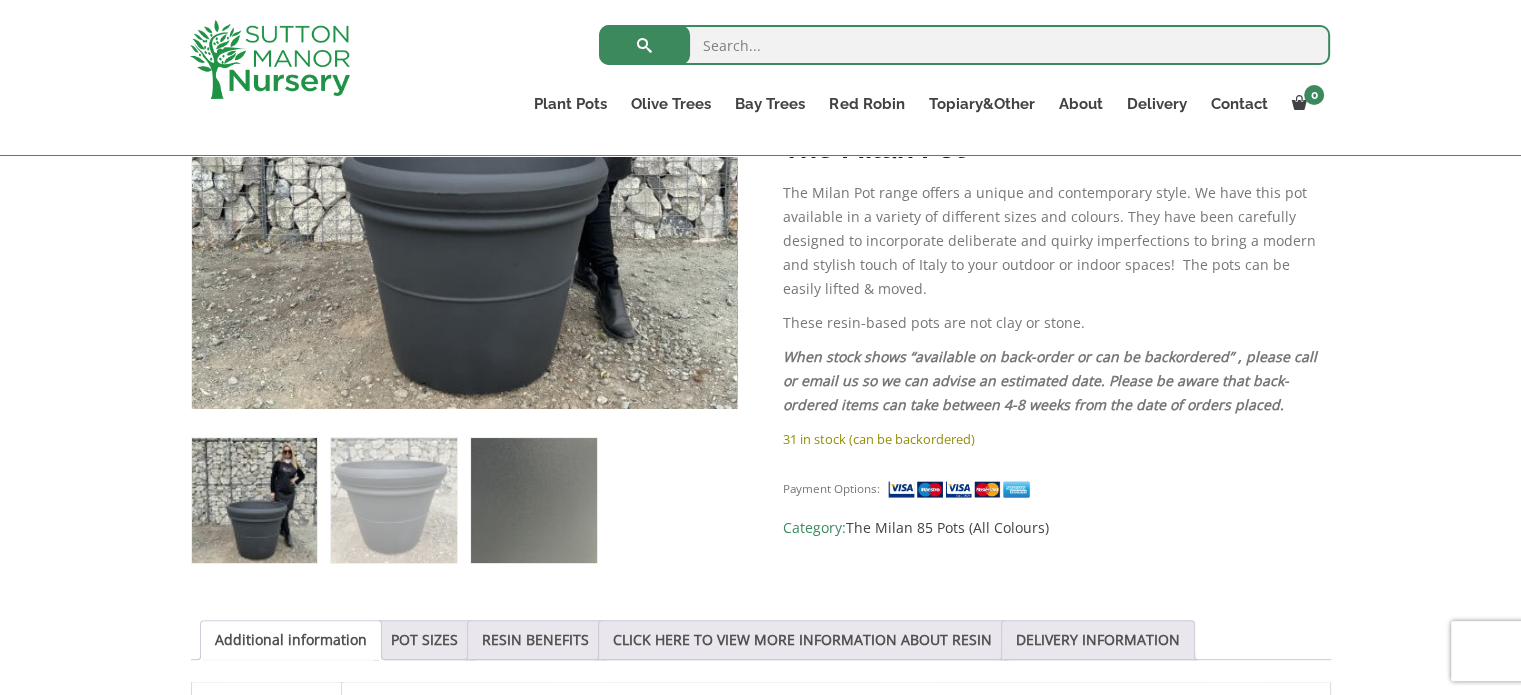 click at bounding box center [533, 500] 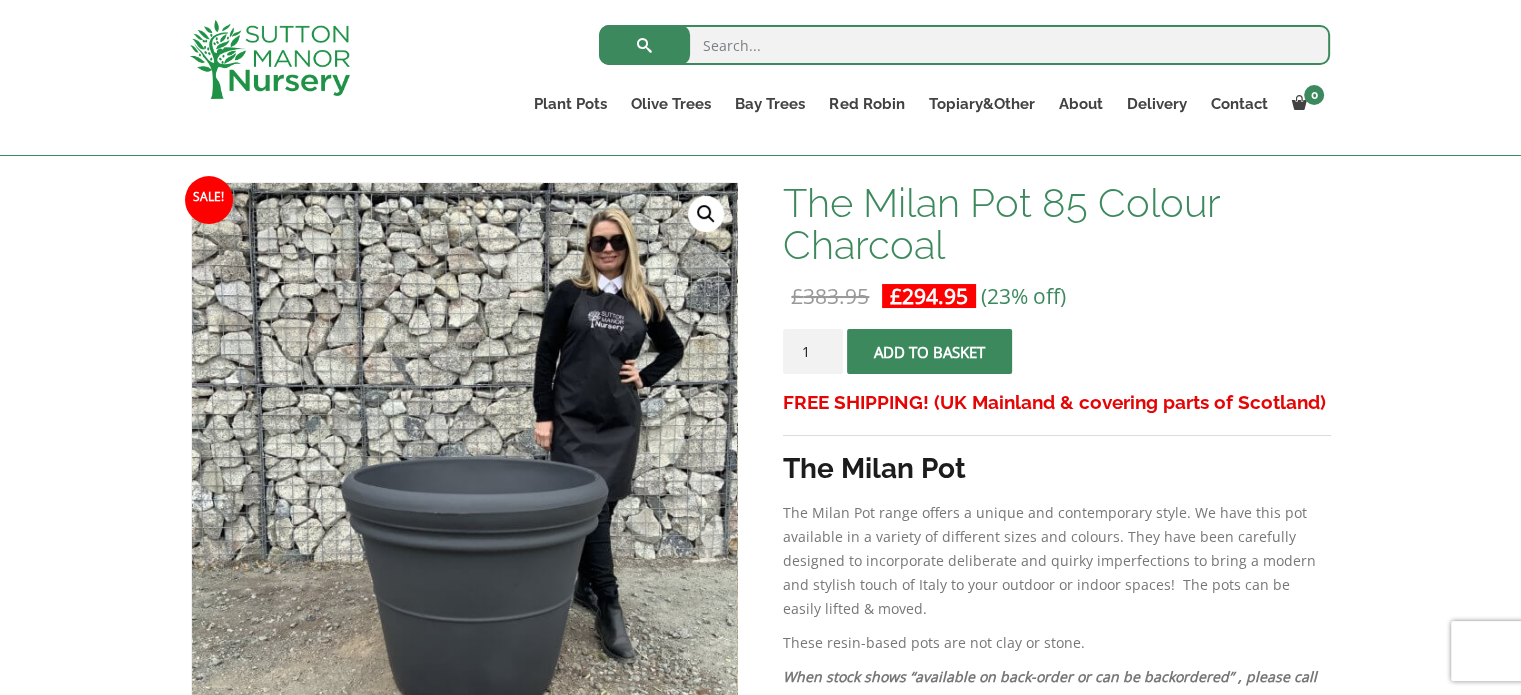 scroll, scrollTop: 320, scrollLeft: 0, axis: vertical 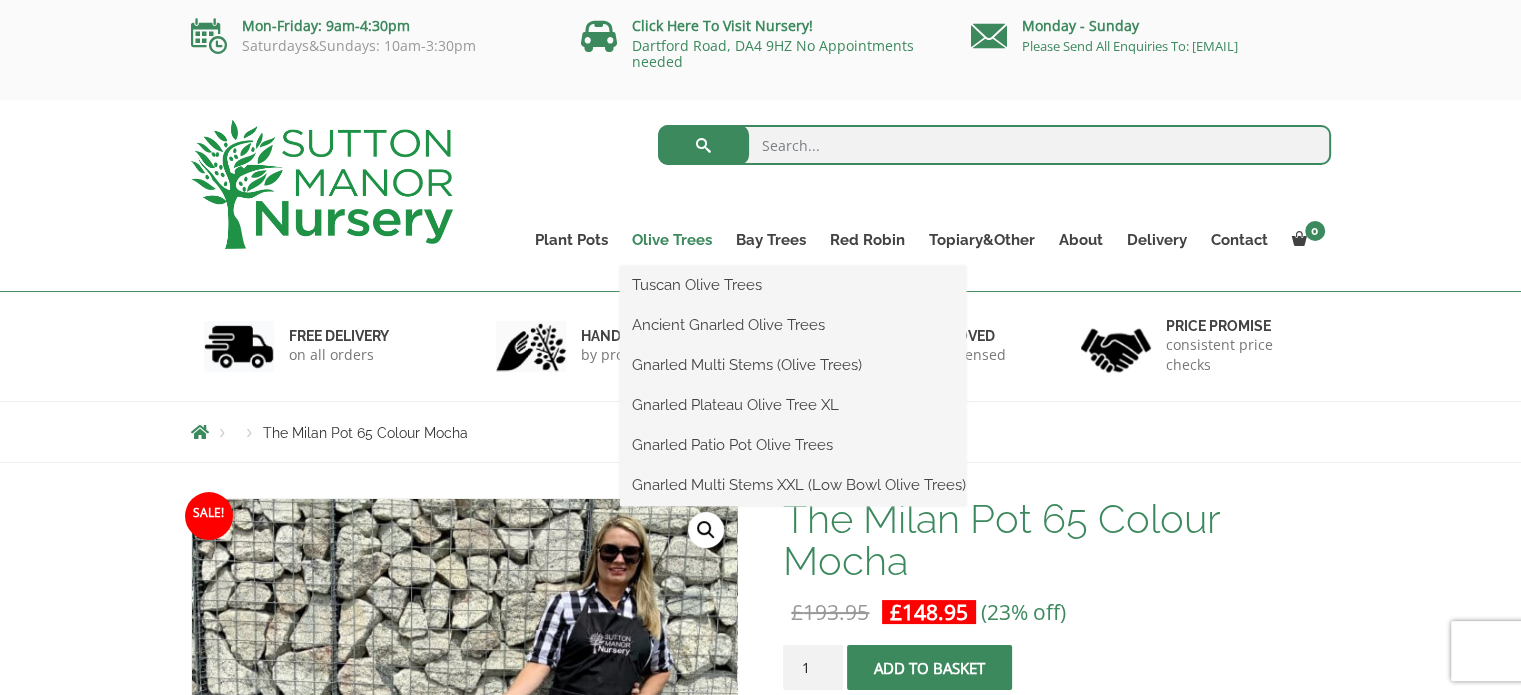click on "Olive Trees" at bounding box center (672, 240) 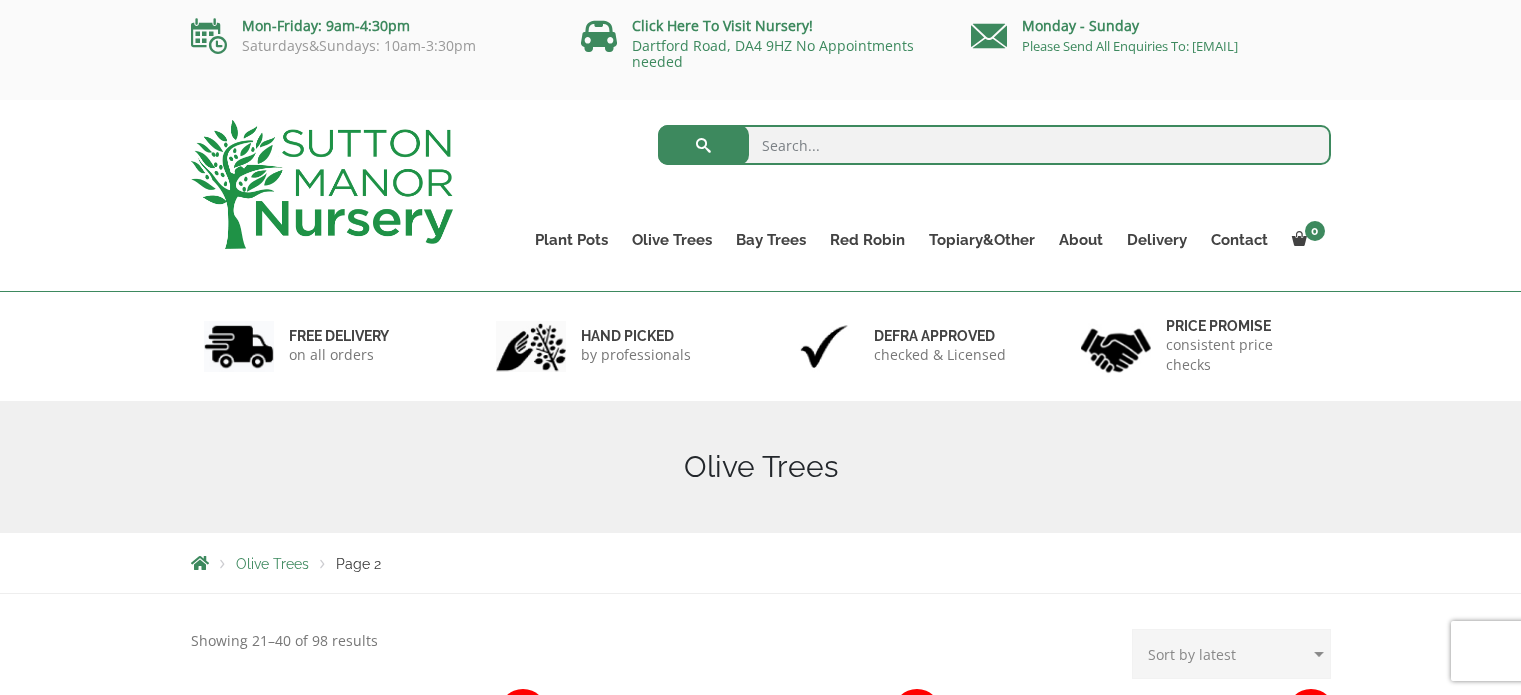 scroll, scrollTop: 0, scrollLeft: 0, axis: both 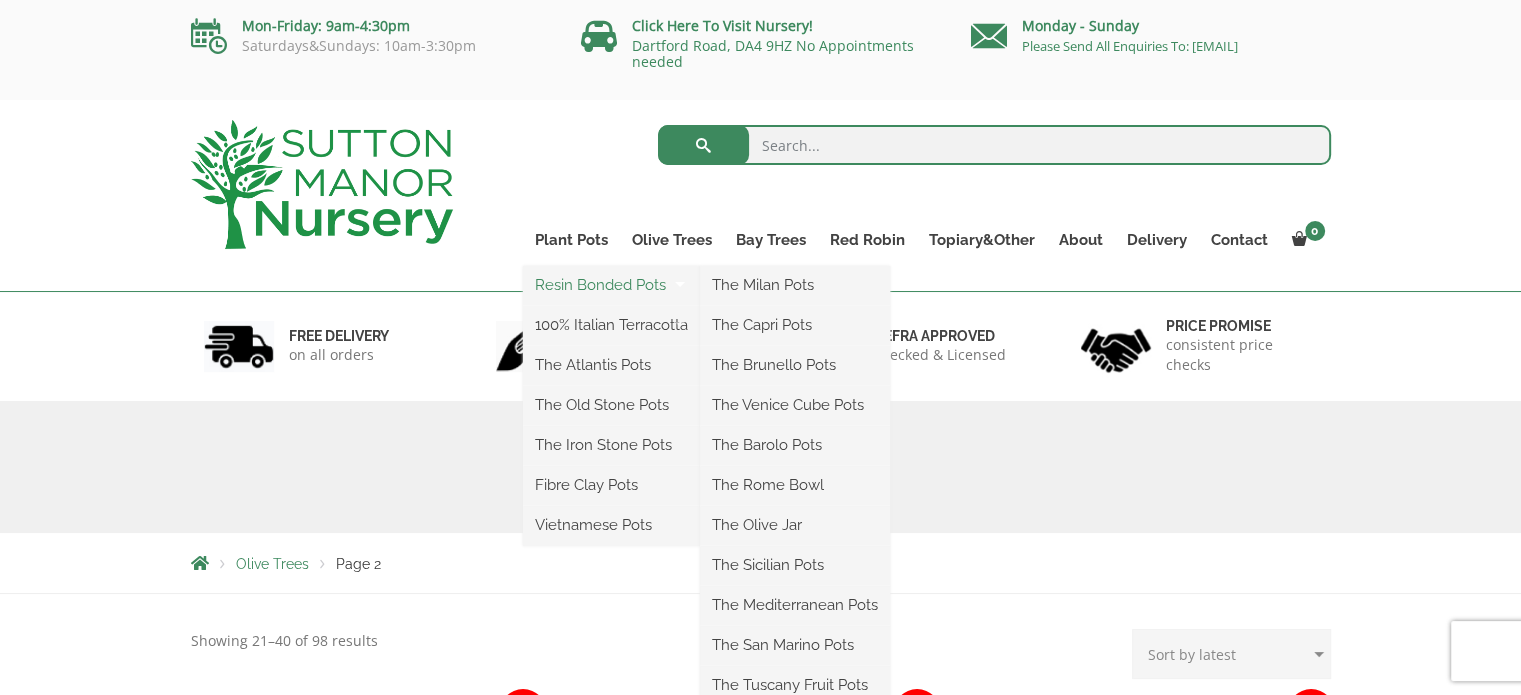 click on "Resin Bonded Pots" at bounding box center (611, 285) 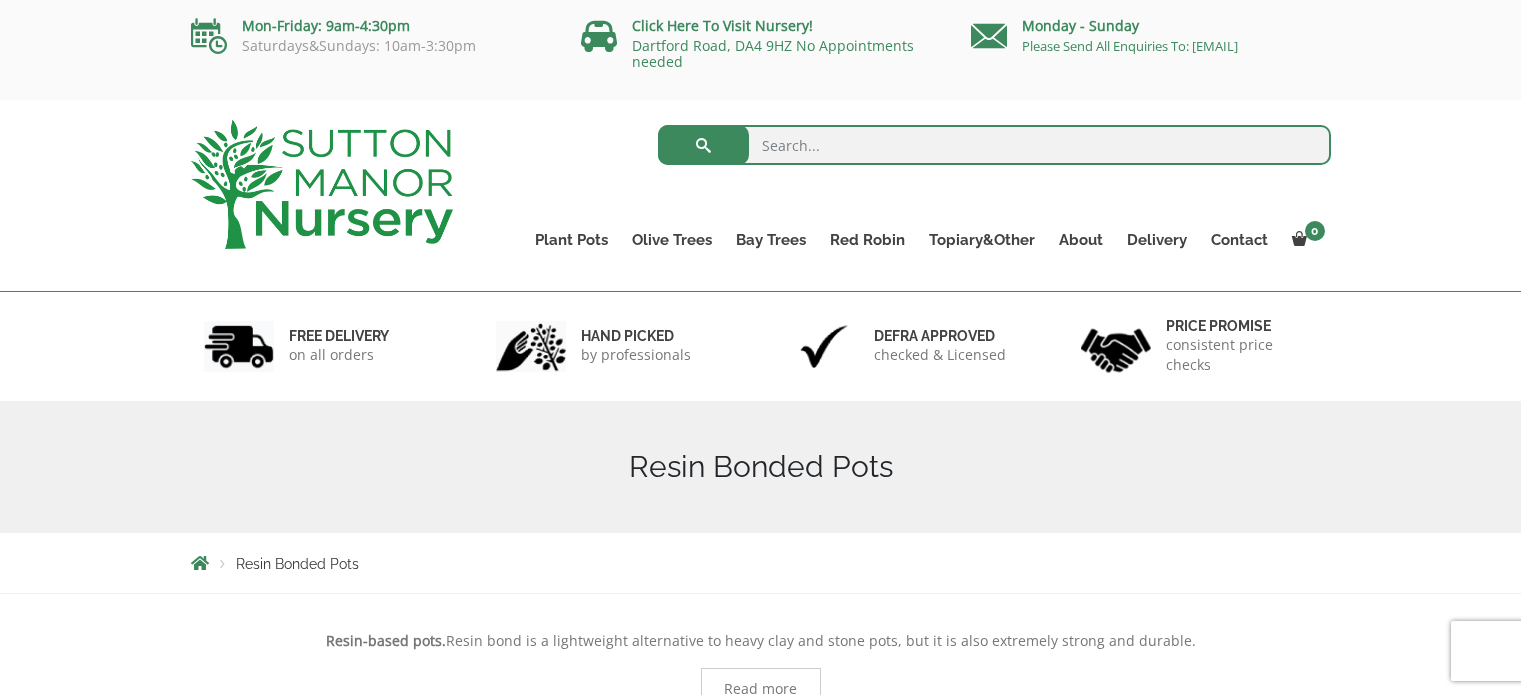 scroll, scrollTop: 0, scrollLeft: 0, axis: both 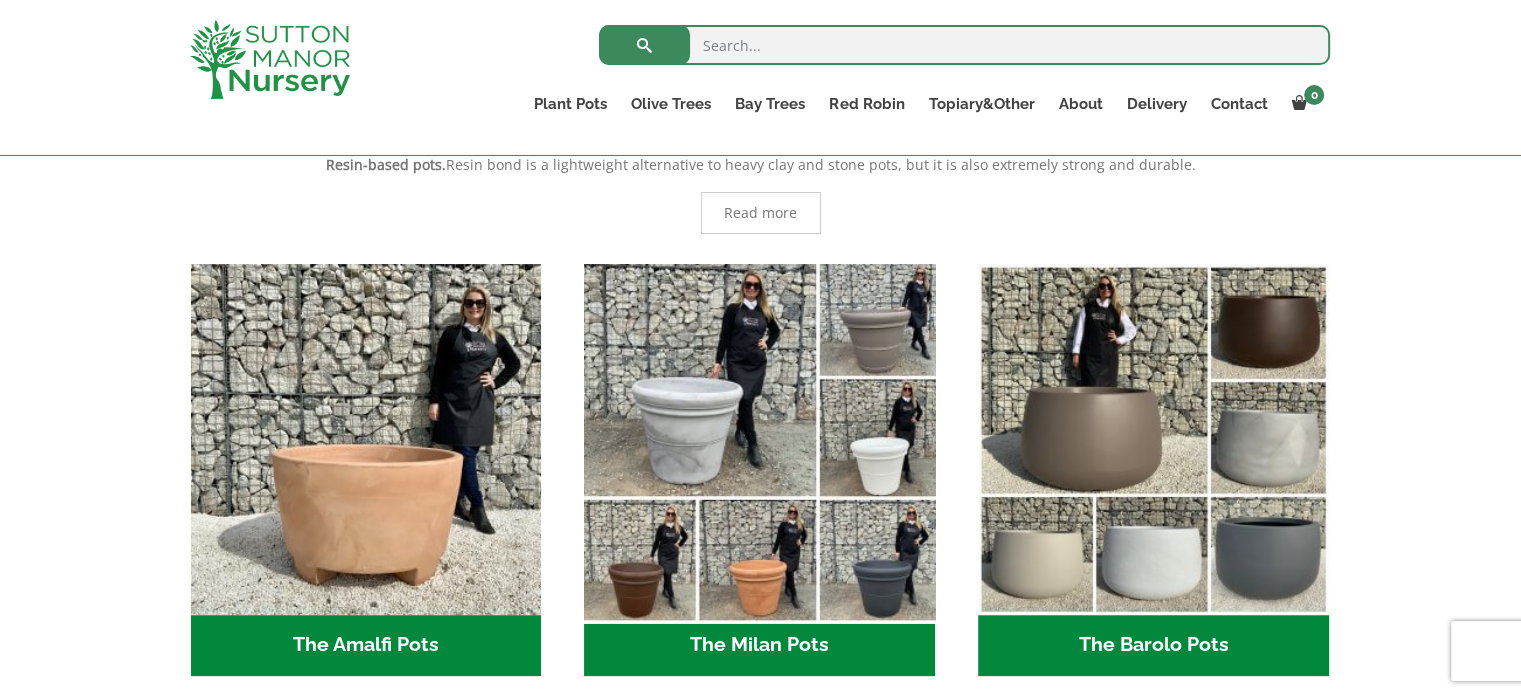 click at bounding box center (760, 439) 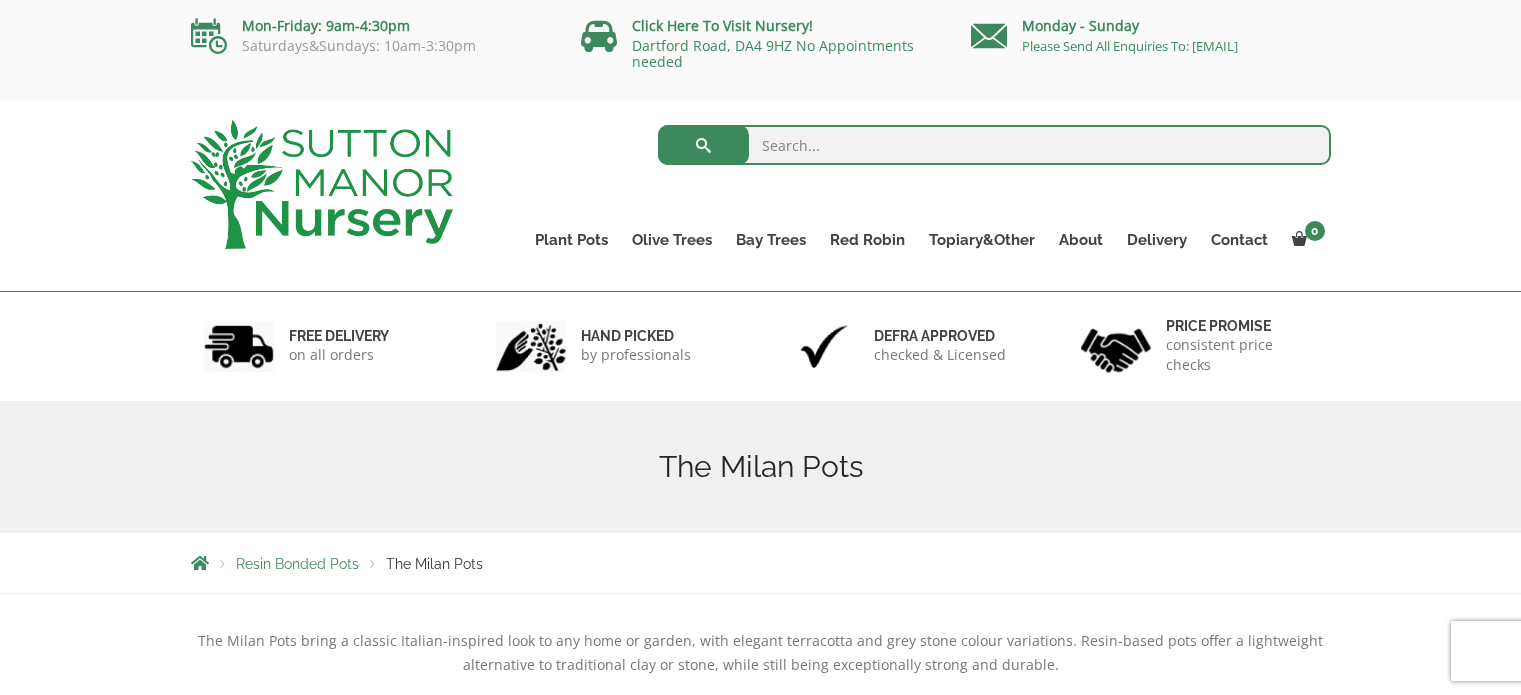 scroll, scrollTop: 0, scrollLeft: 0, axis: both 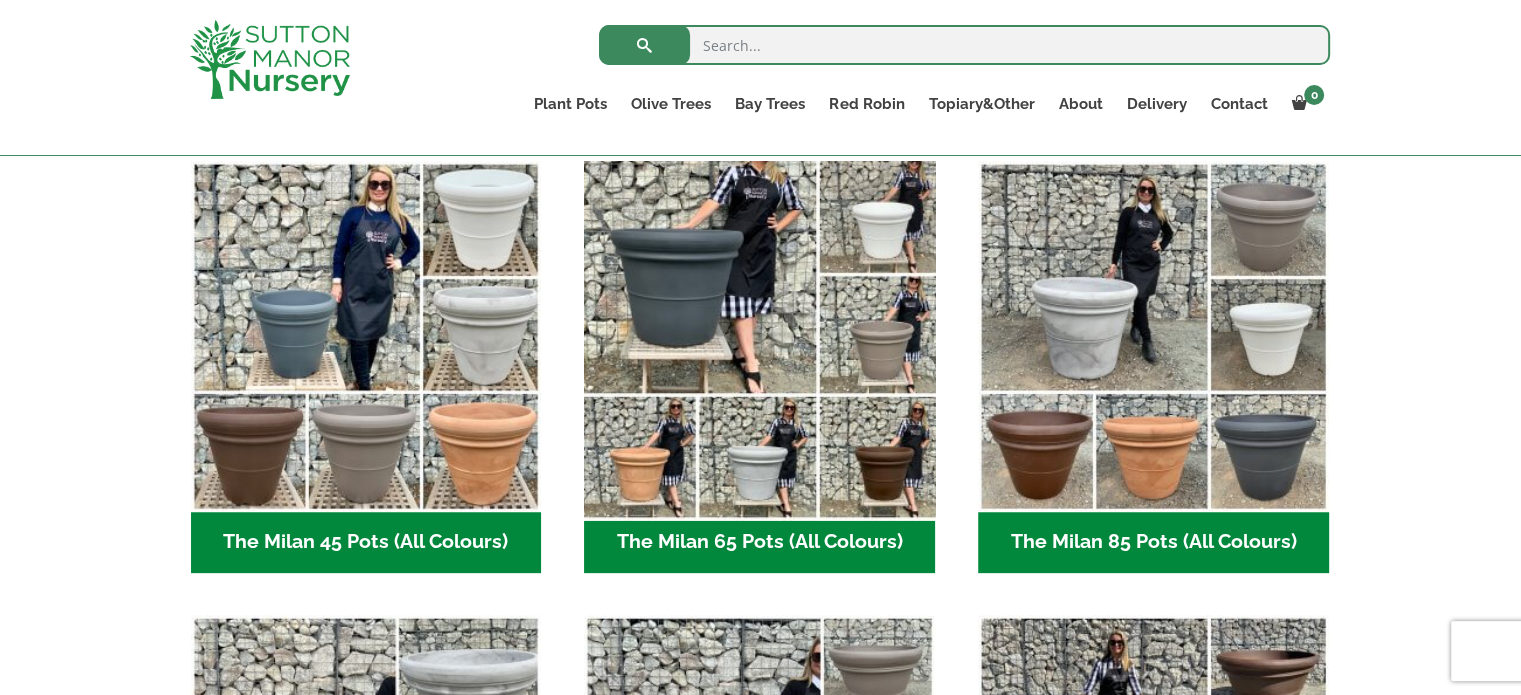 click at bounding box center [760, 336] 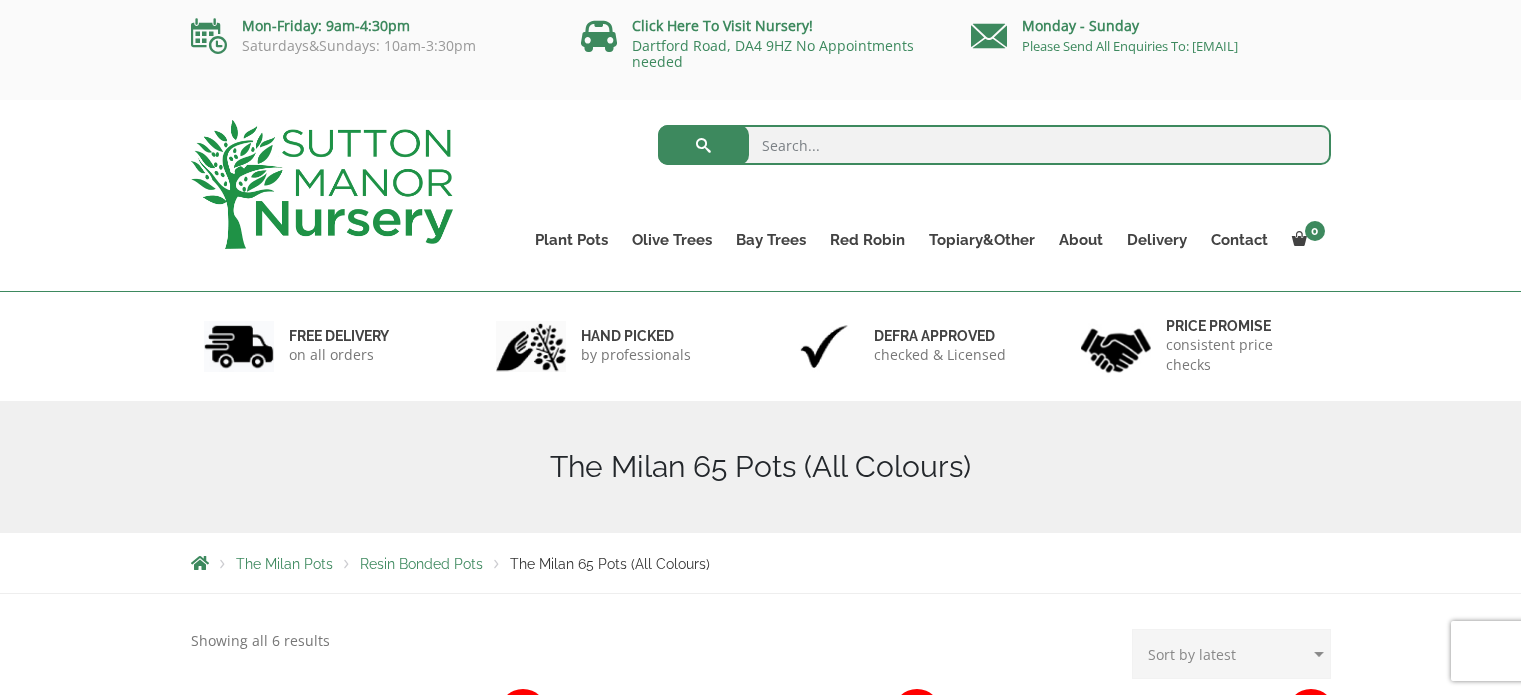 scroll, scrollTop: 0, scrollLeft: 0, axis: both 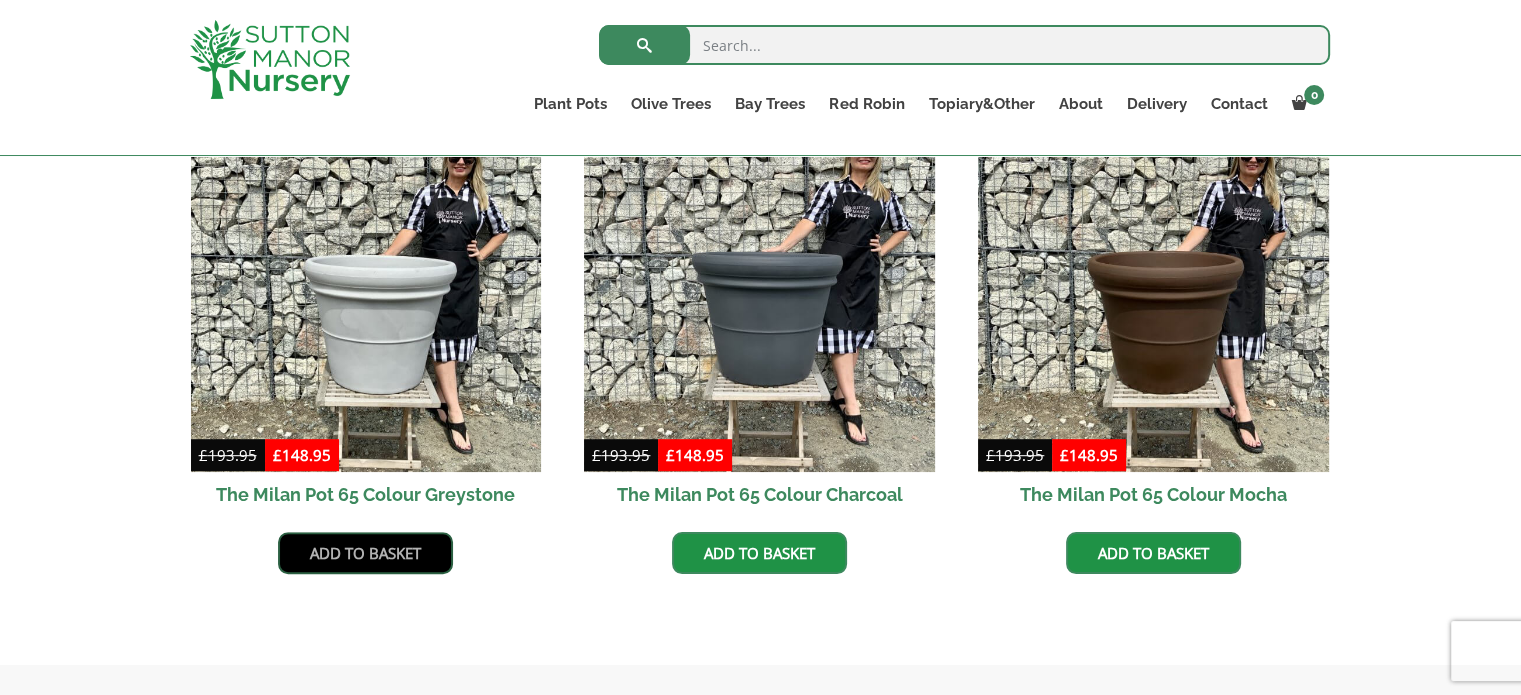 click on "Add to basket" at bounding box center [365, 553] 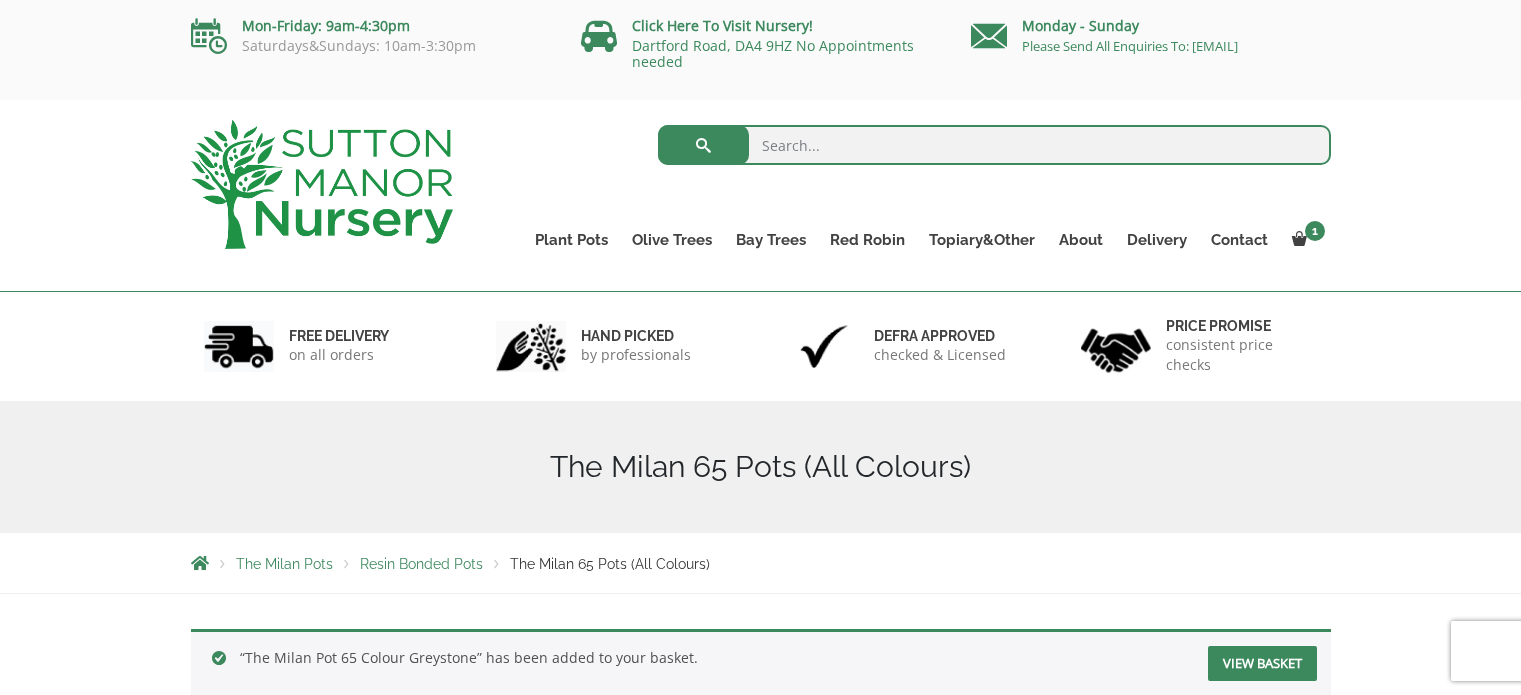 scroll, scrollTop: 0, scrollLeft: 0, axis: both 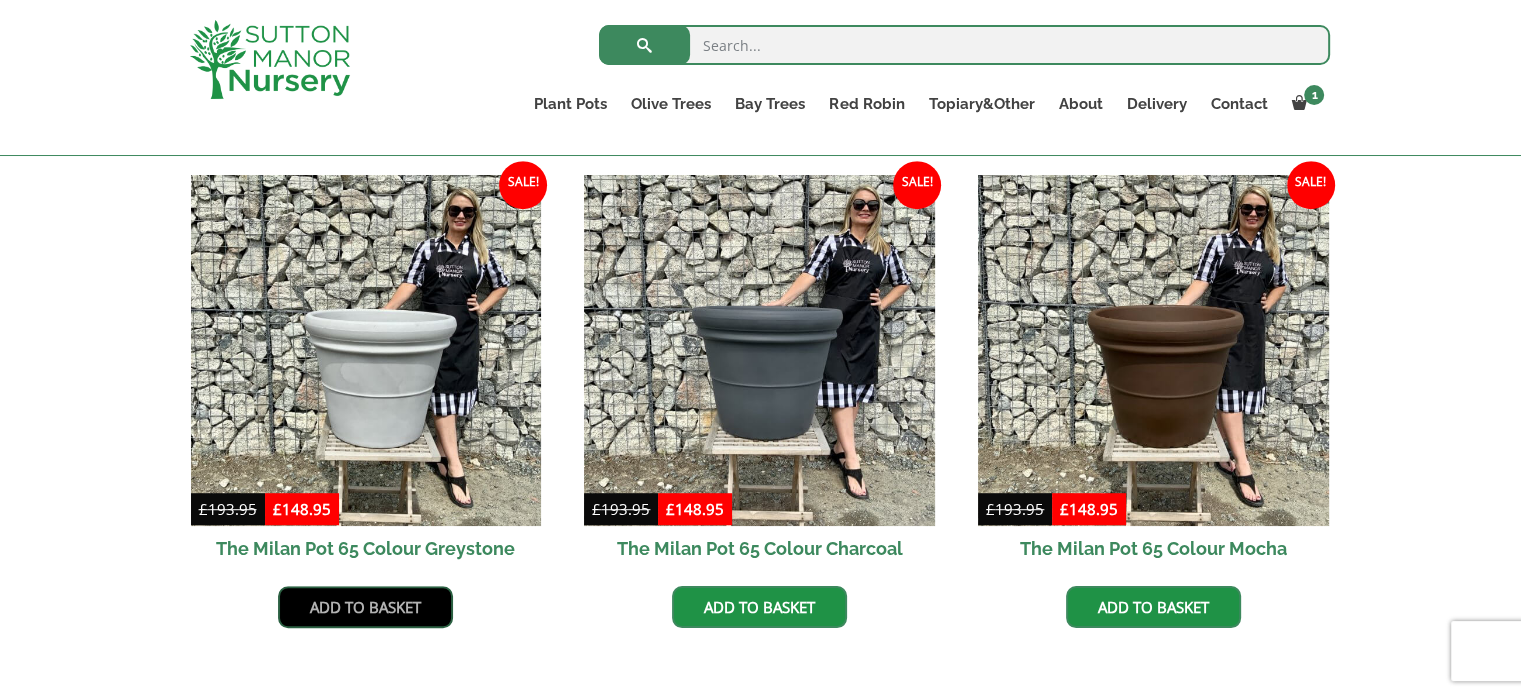 click on "Add to basket" at bounding box center [365, 607] 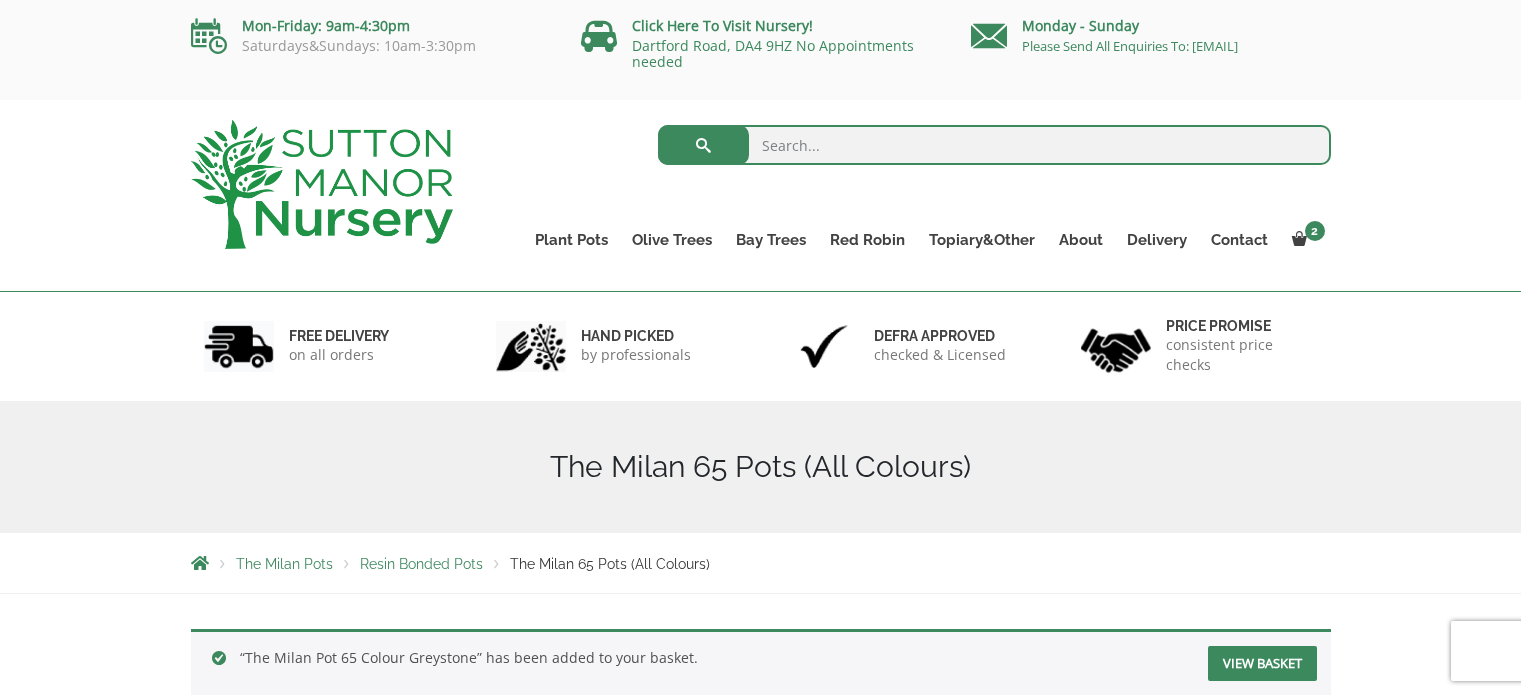 scroll, scrollTop: 0, scrollLeft: 0, axis: both 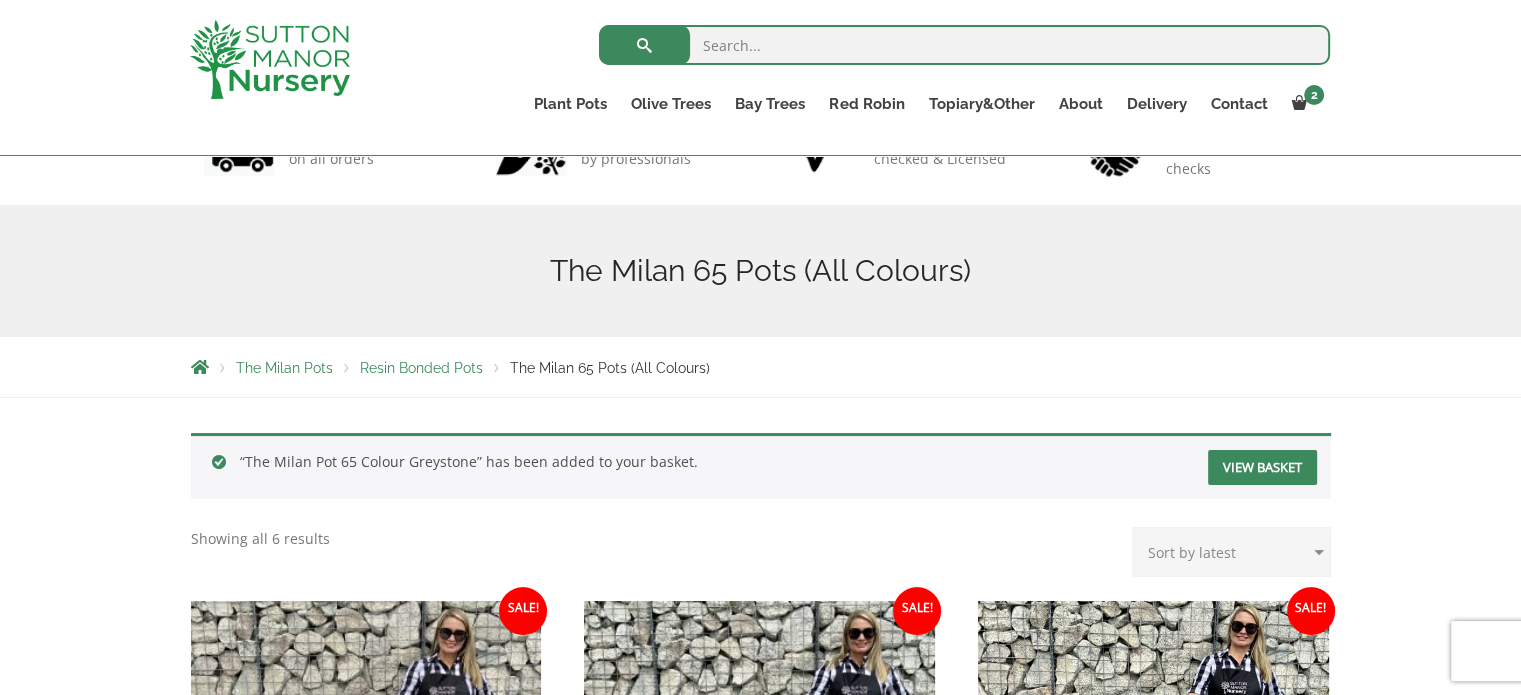 click on "View basket" at bounding box center [1262, 467] 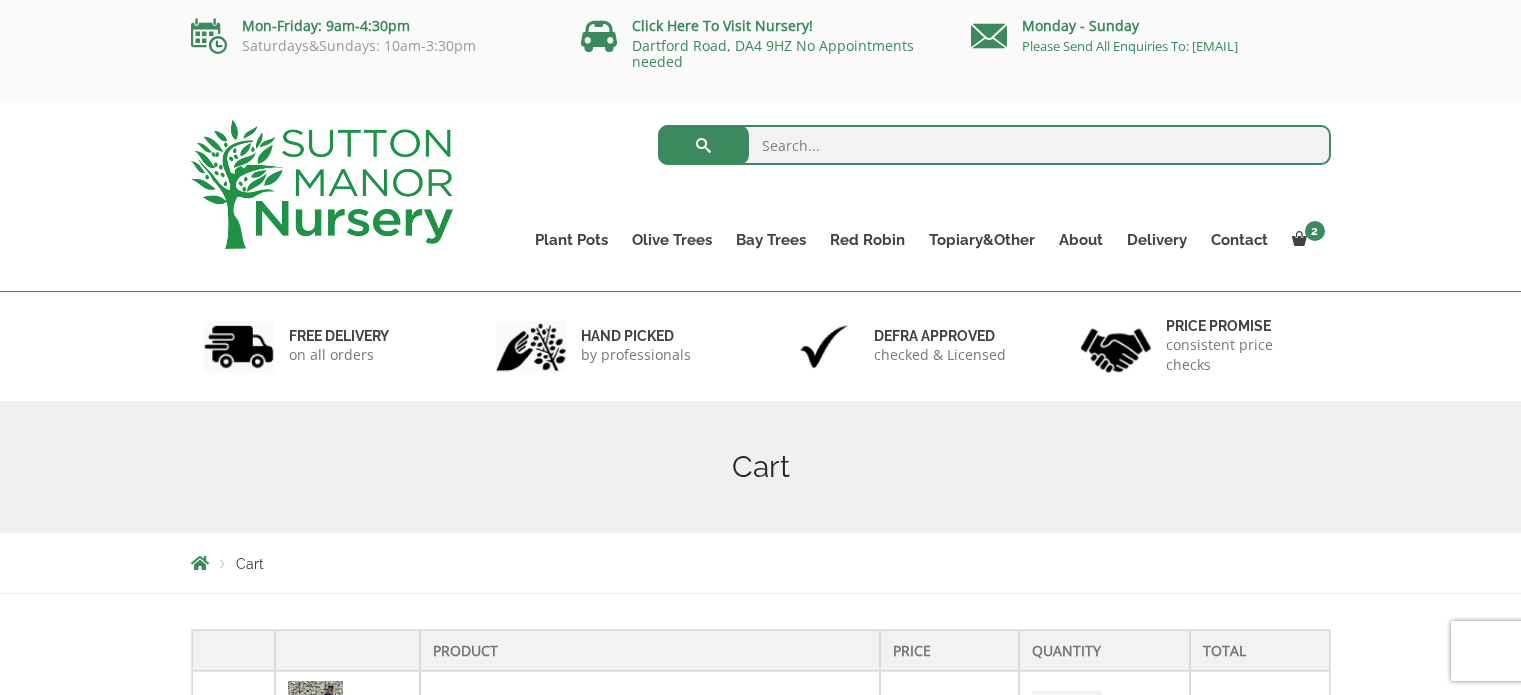 scroll, scrollTop: 0, scrollLeft: 0, axis: both 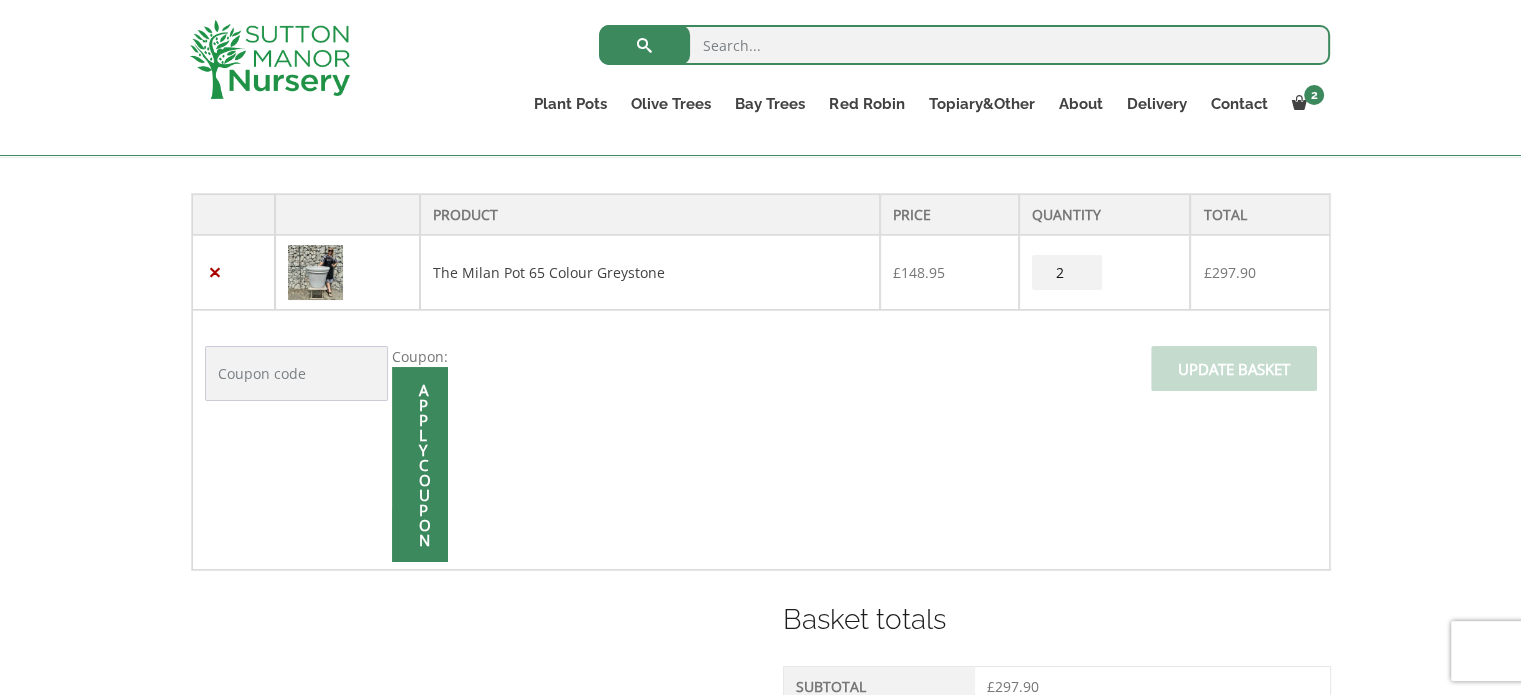 click on "Apply coupon" at bounding box center (420, 464) 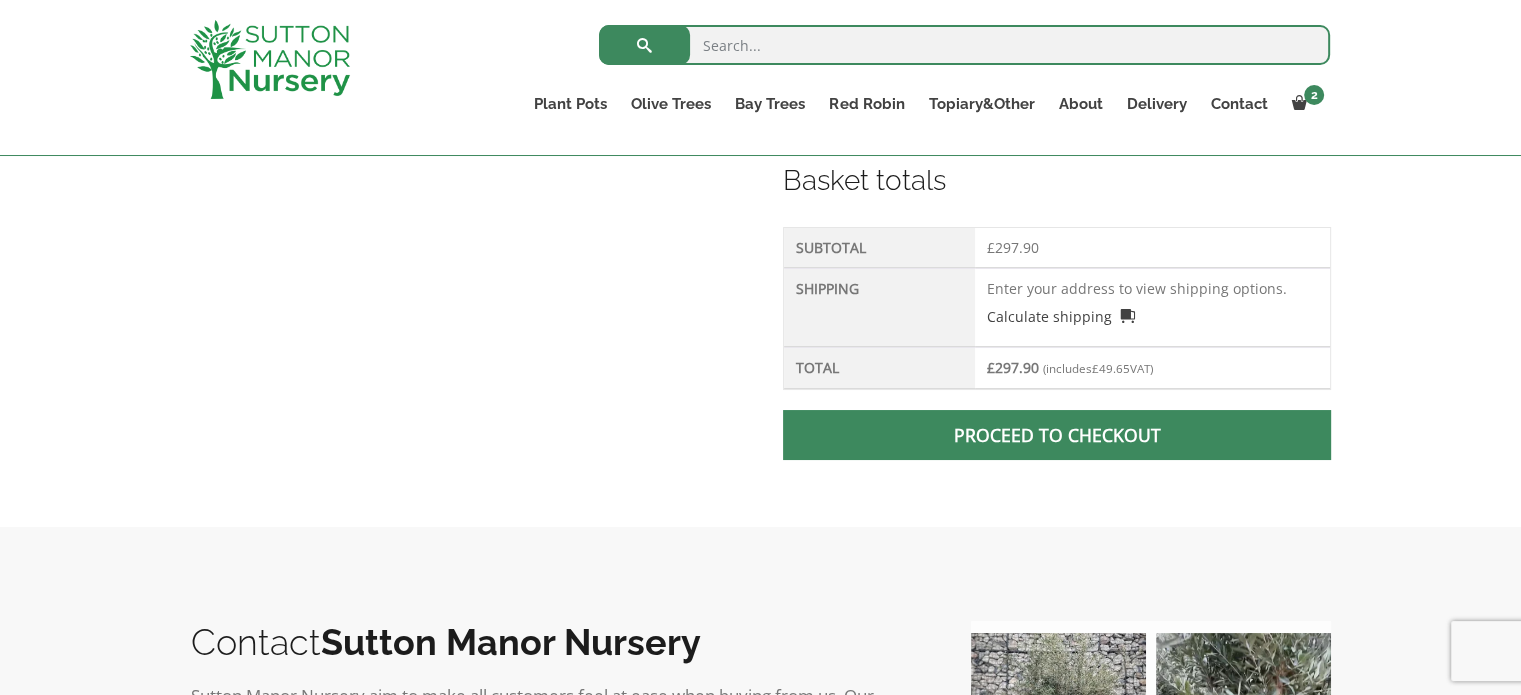 scroll, scrollTop: 868, scrollLeft: 0, axis: vertical 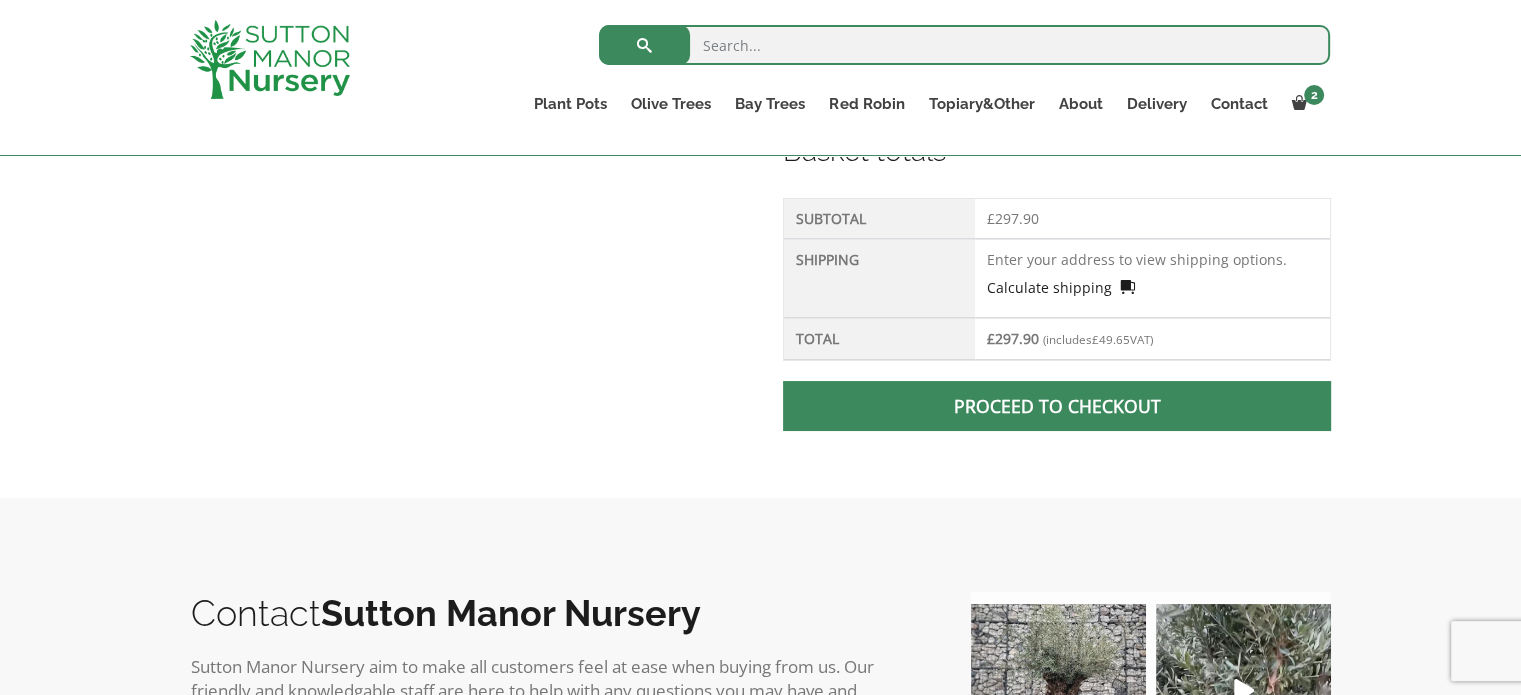 click on "Enter your address to view shipping options.
Calculate shipping
Select a country…
United Kingdom (UK)
Update totals" at bounding box center (1152, 278) 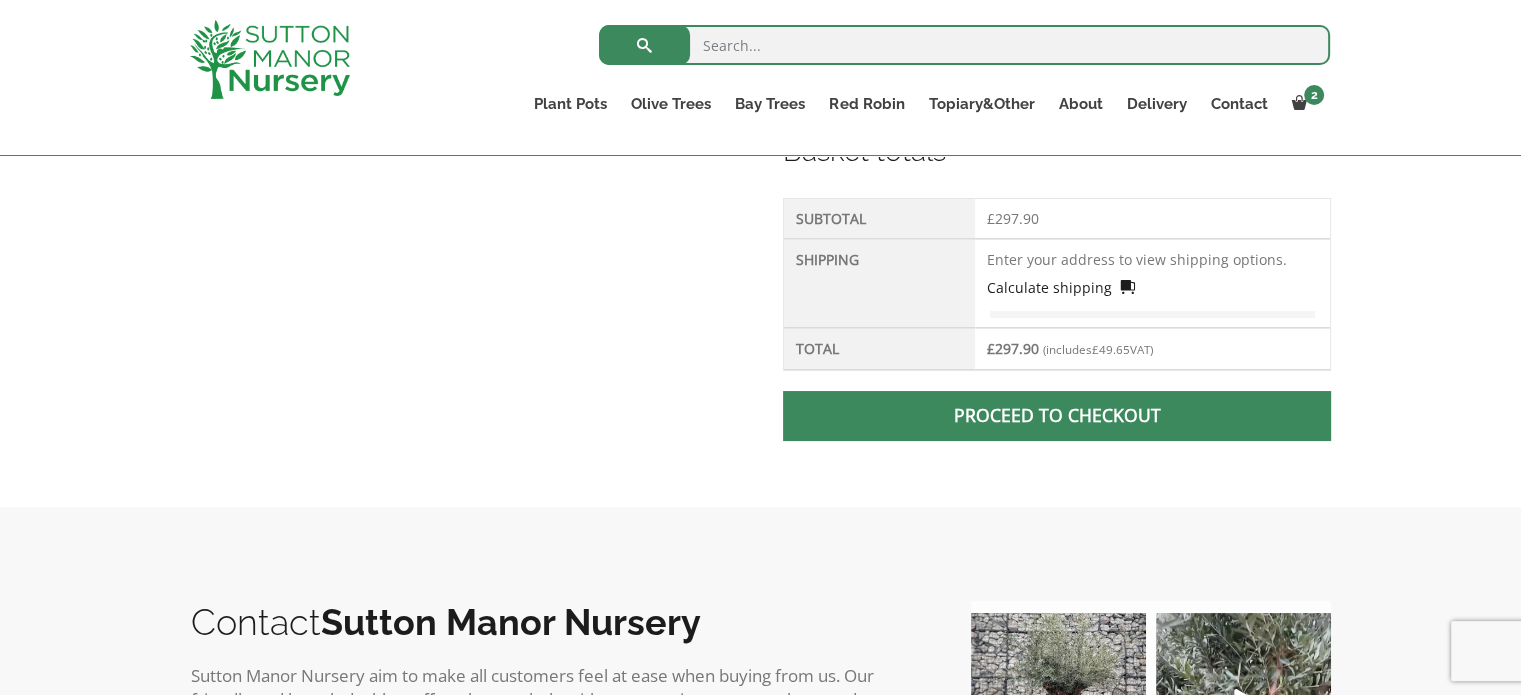 click on "Calculate shipping" at bounding box center (1061, 287) 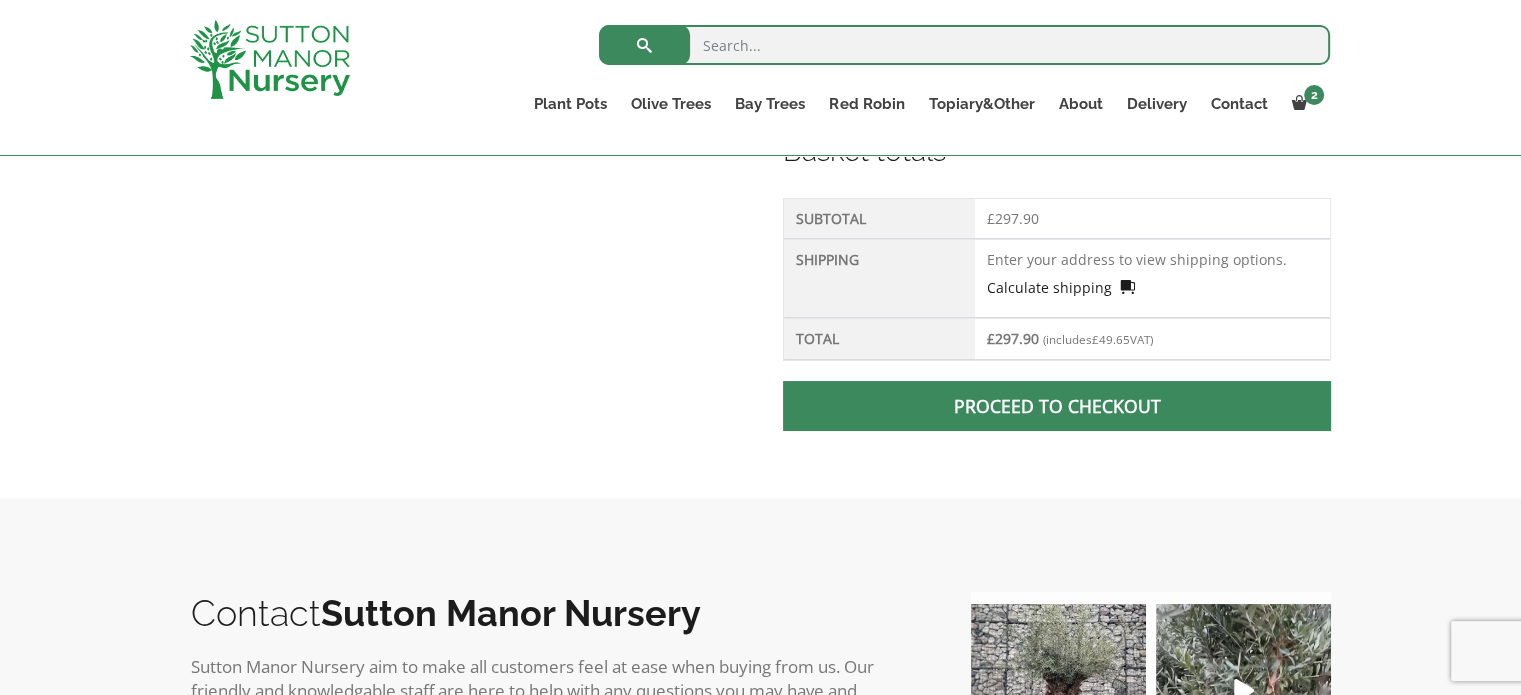 click on "Calculate shipping" at bounding box center [1061, 287] 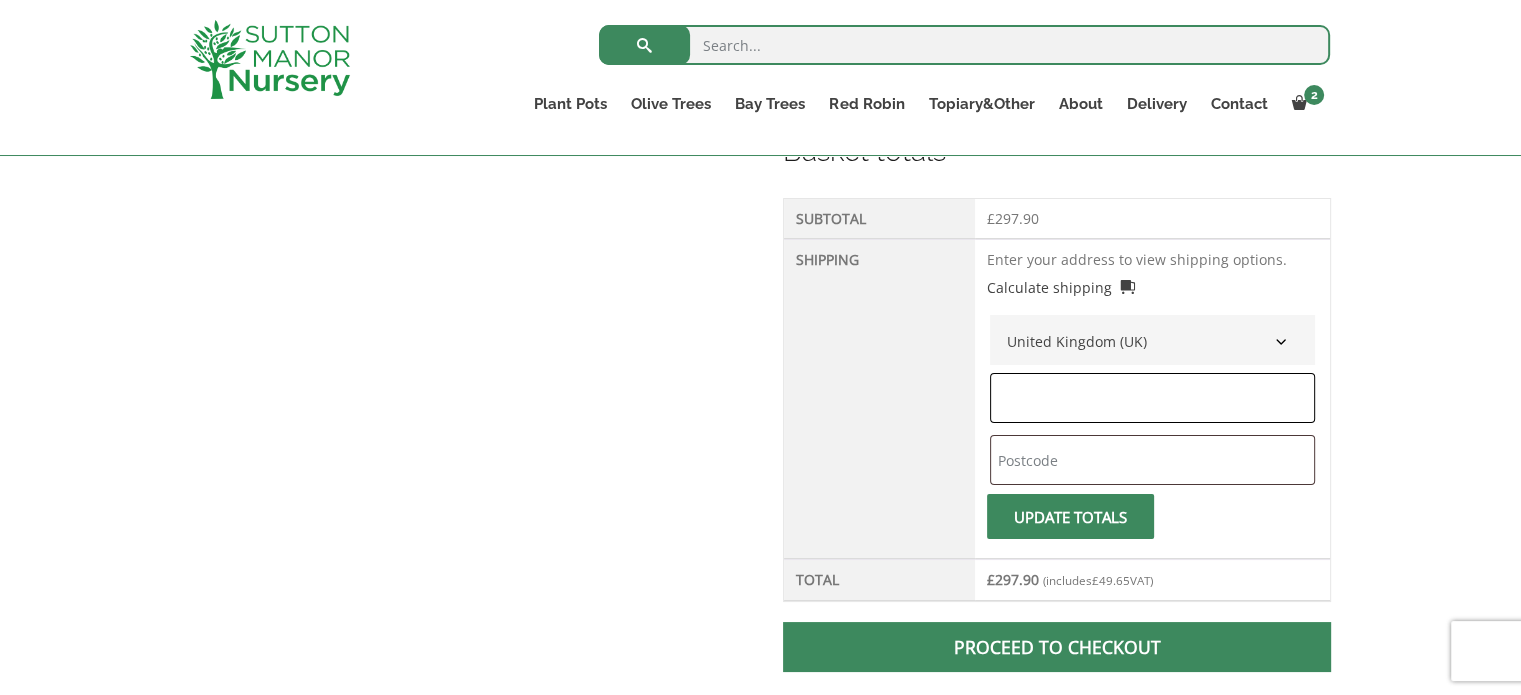 click at bounding box center (1152, 398) 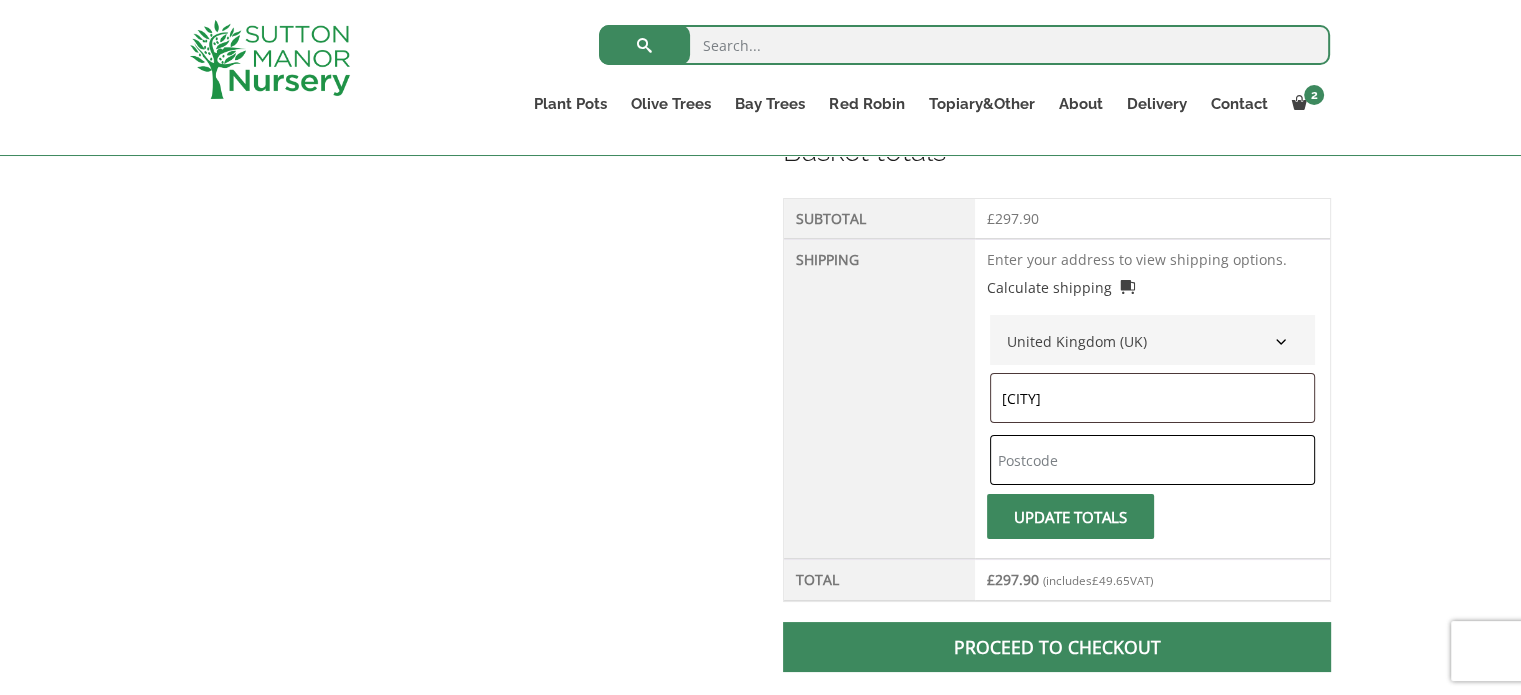 type on "[POSTCODE]" 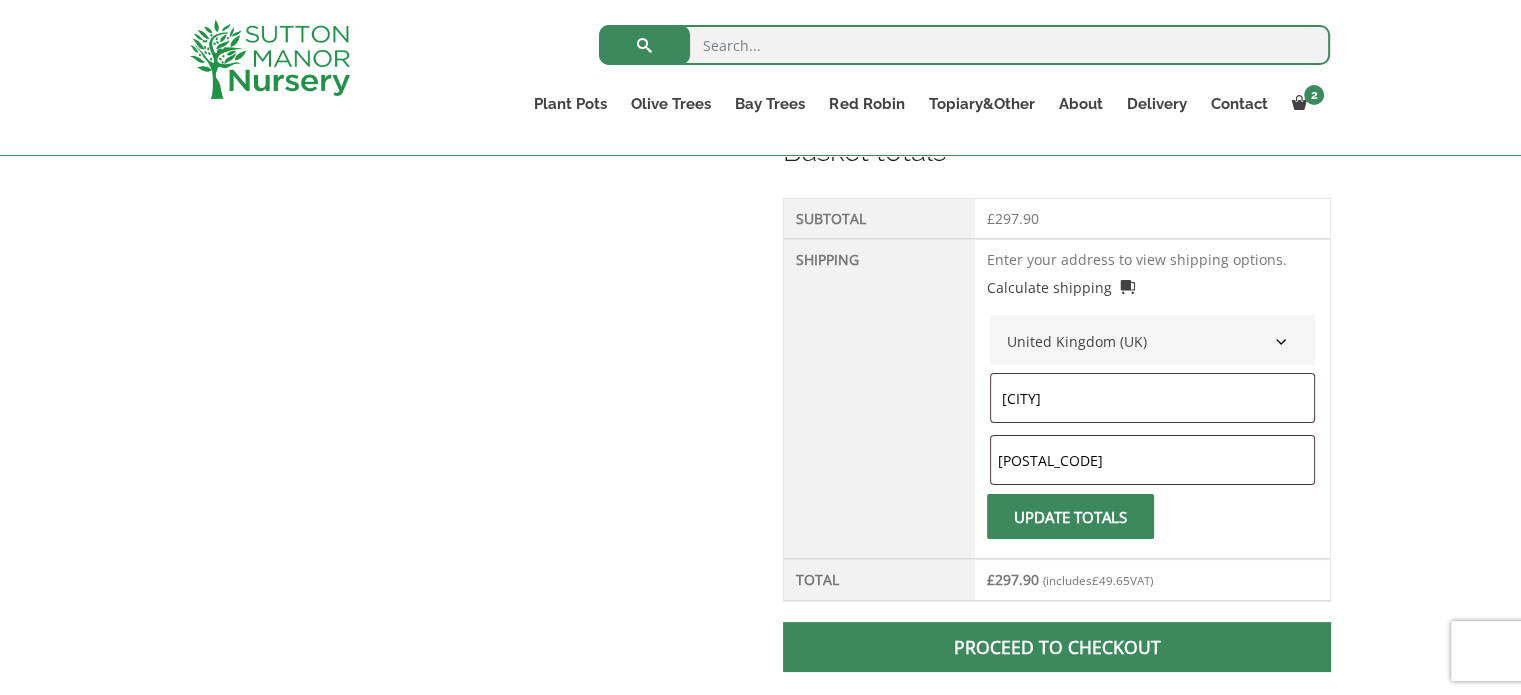 click on "Update totals" at bounding box center (1070, 516) 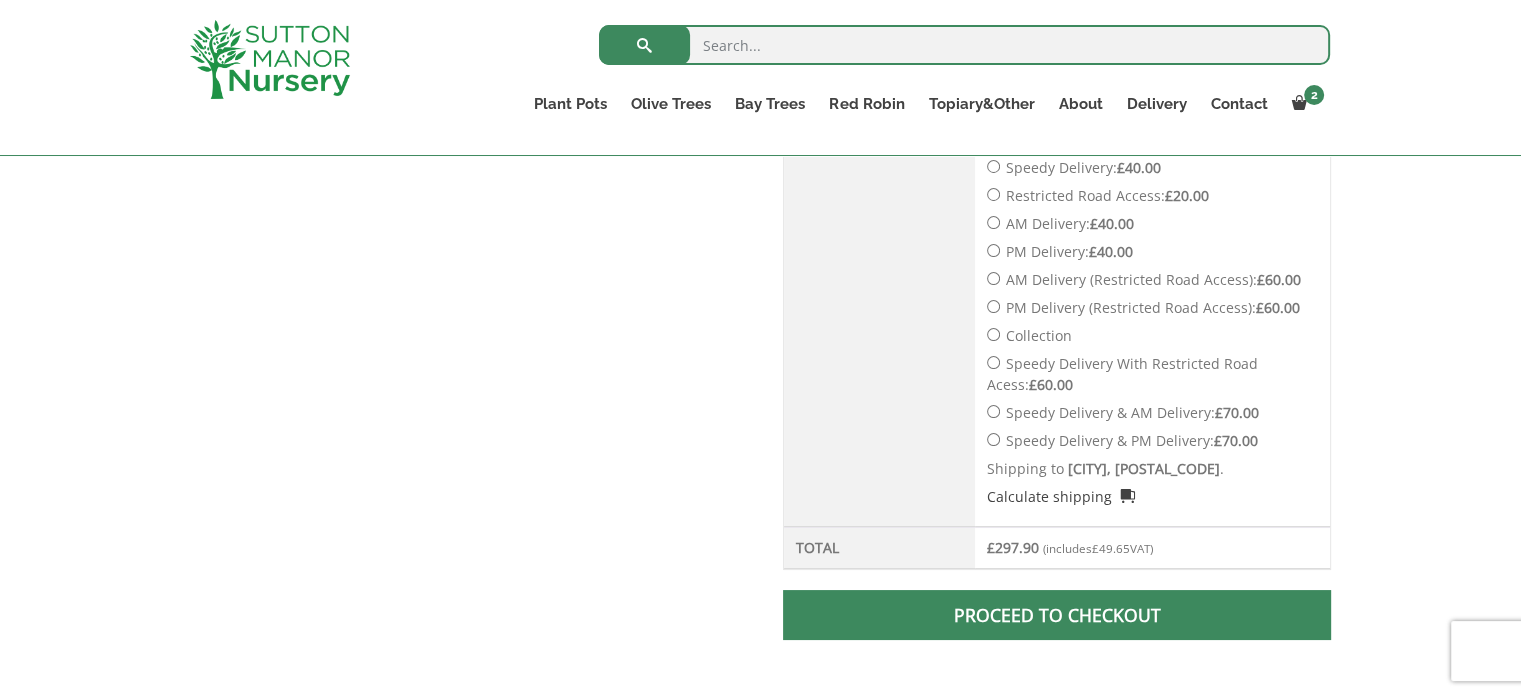 scroll, scrollTop: 1111, scrollLeft: 0, axis: vertical 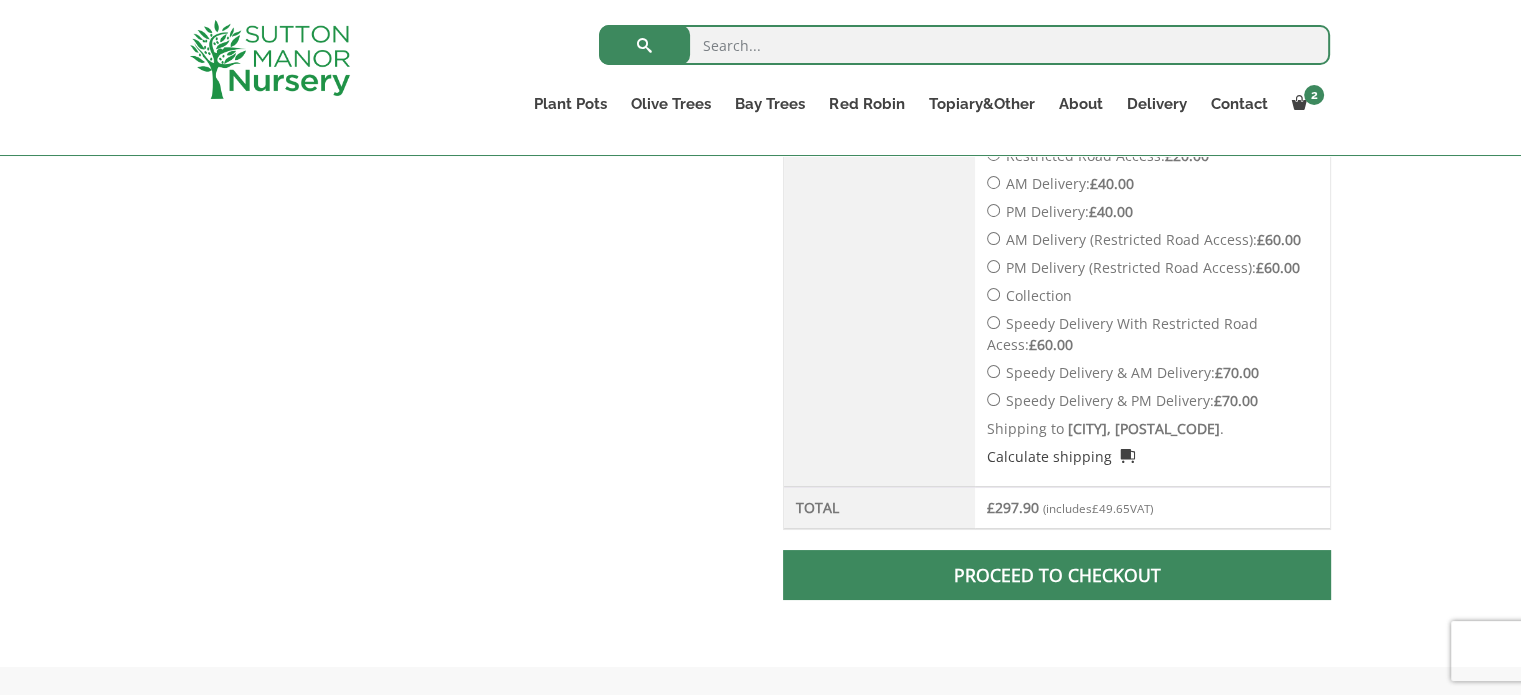 click on "Proceed to checkout" at bounding box center (1056, 575) 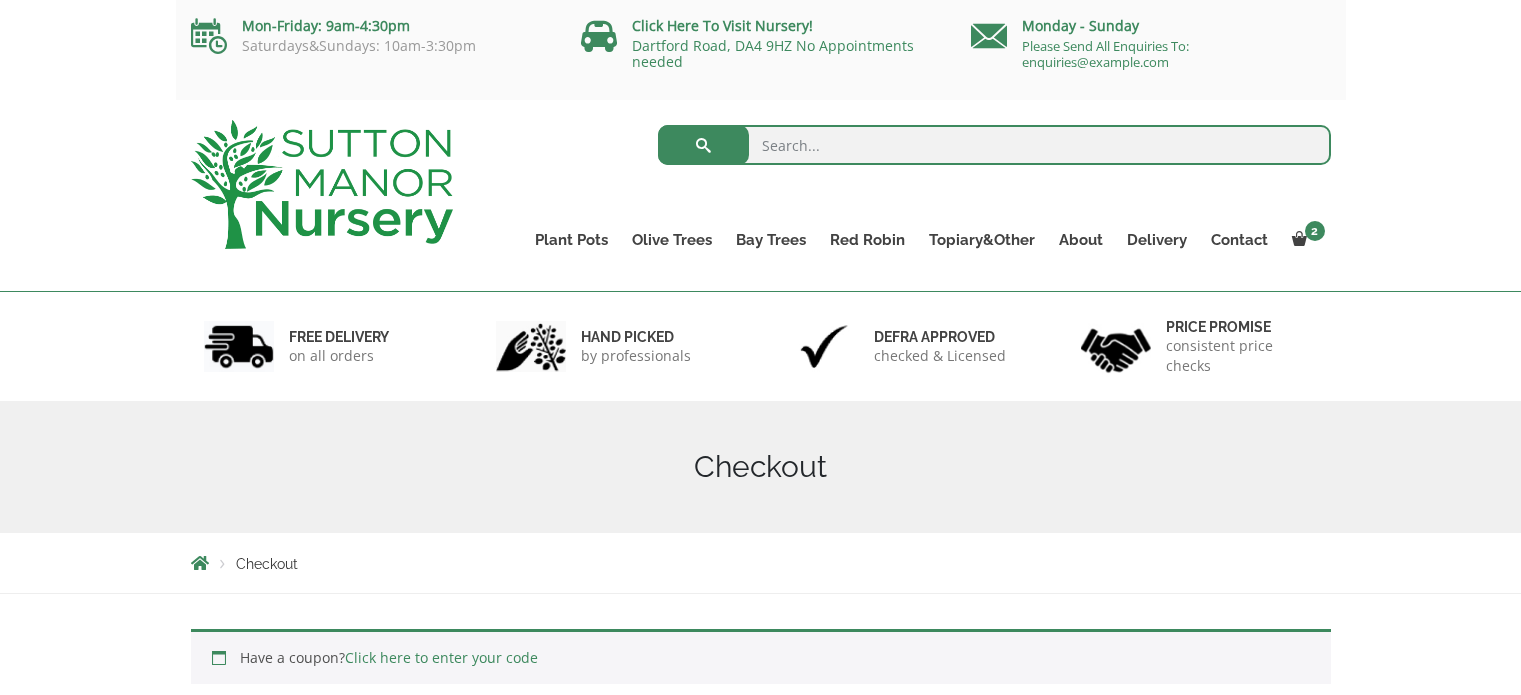 scroll, scrollTop: 0, scrollLeft: 0, axis: both 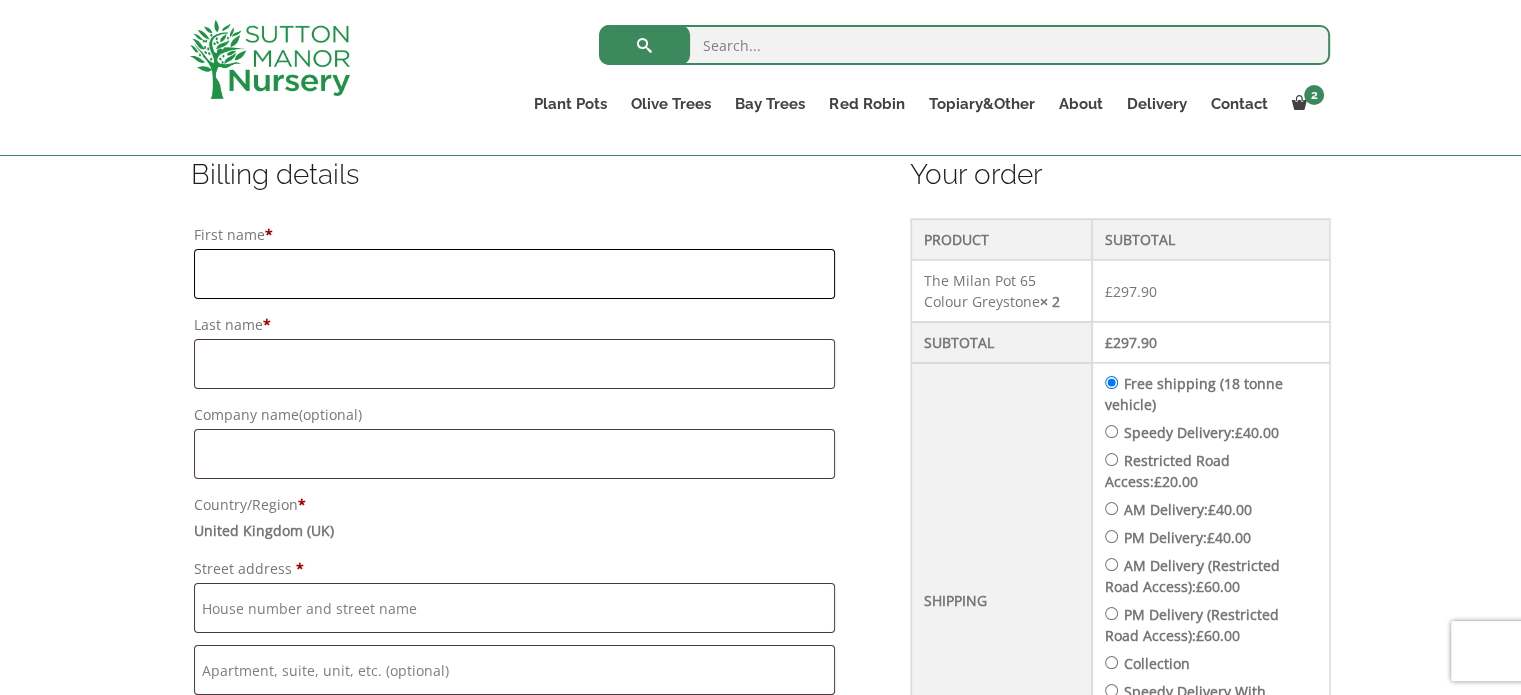 click on "First name  *" at bounding box center (515, 274) 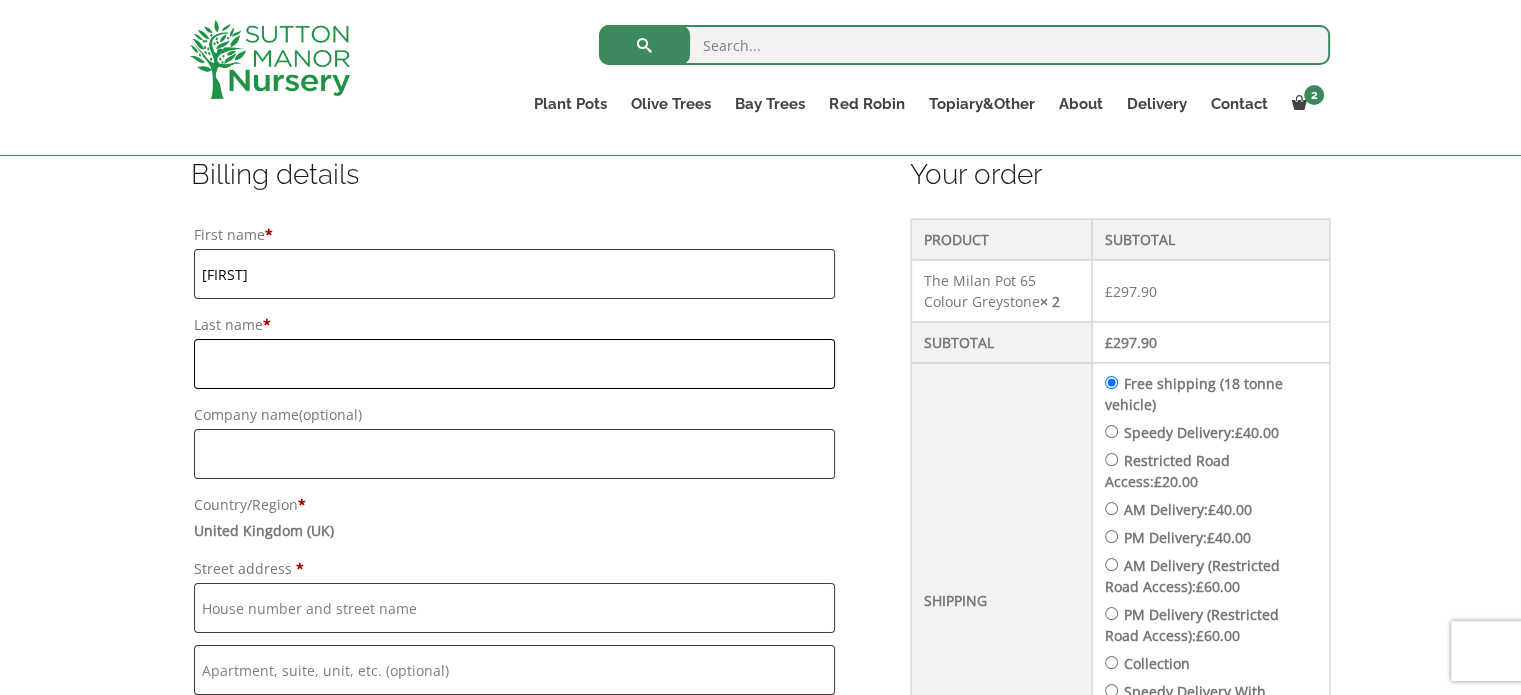 type on "[LAST]" 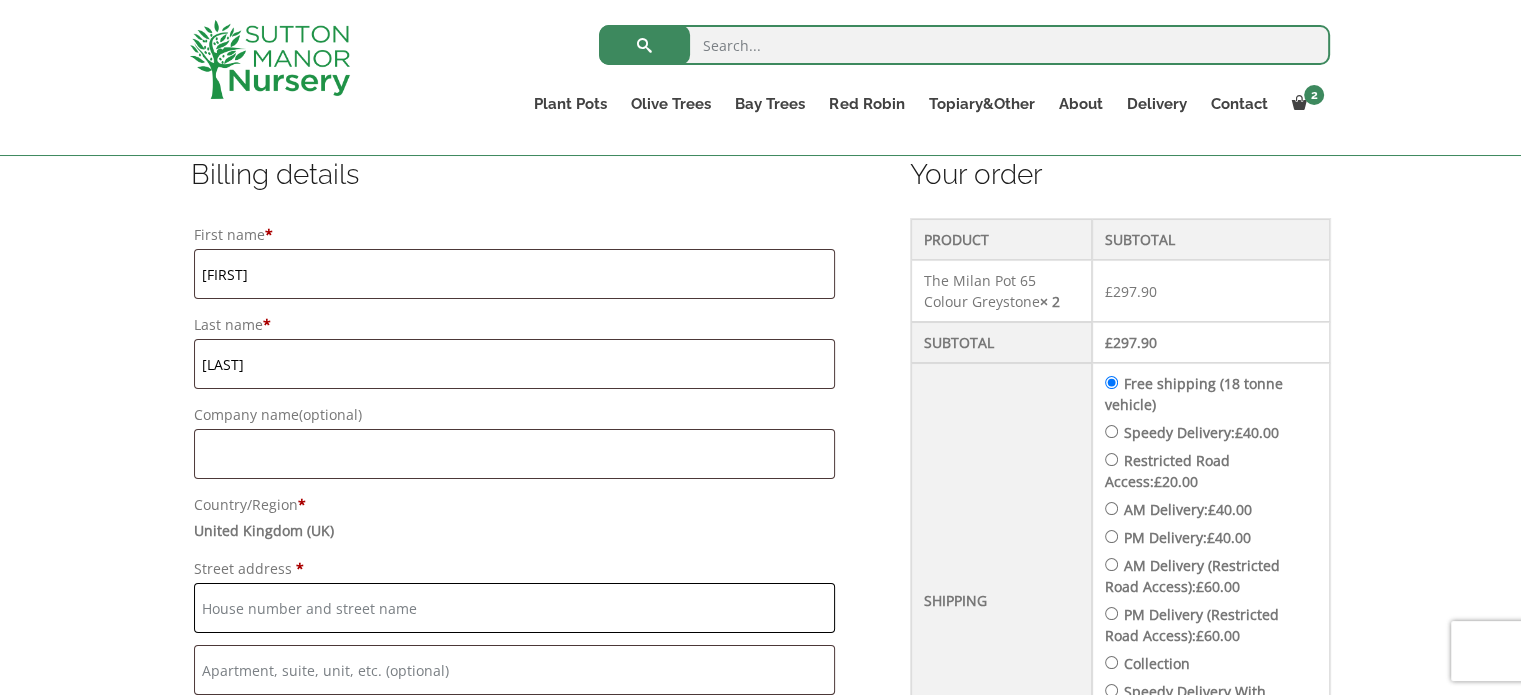 type on "TWYCROSS PREPARATORY SCHOOL" 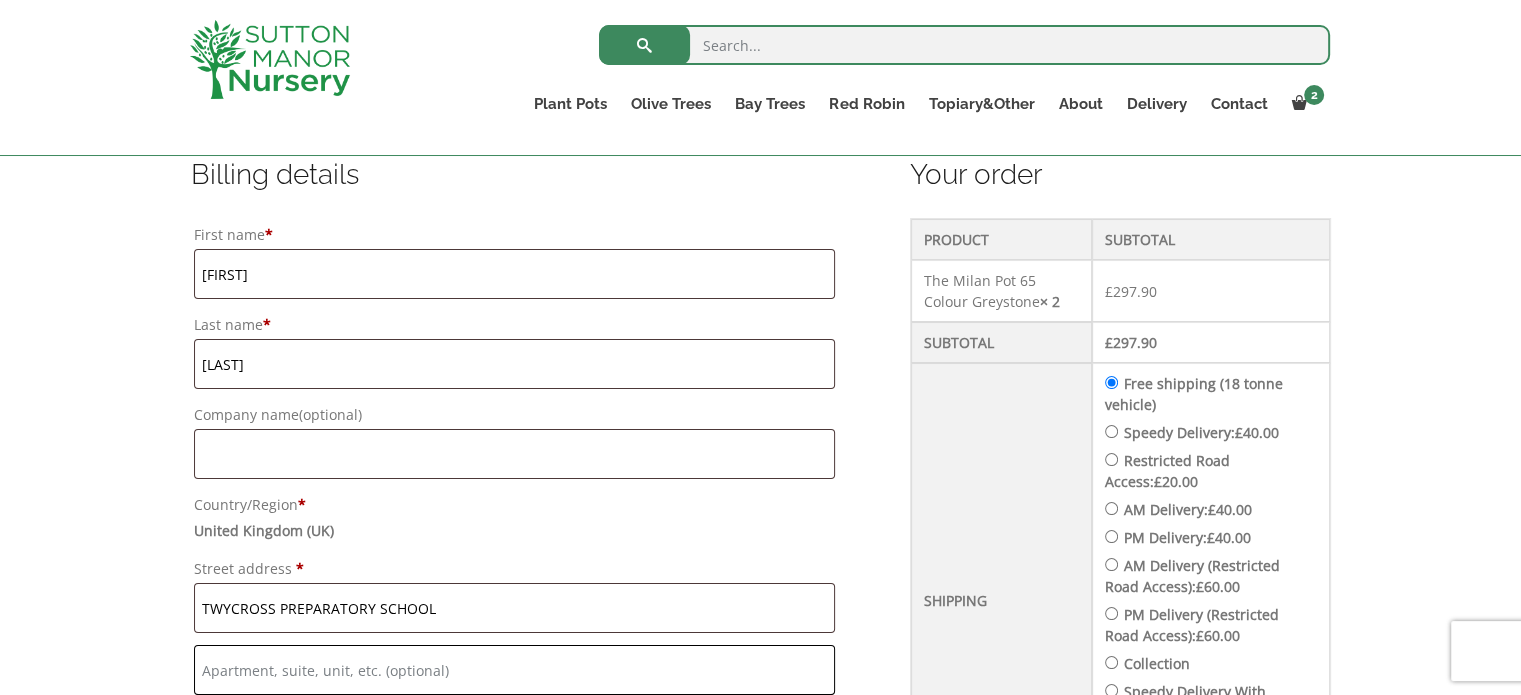 type on "The Hollies, [NUMBER] Sheepy Road, [CITY]" 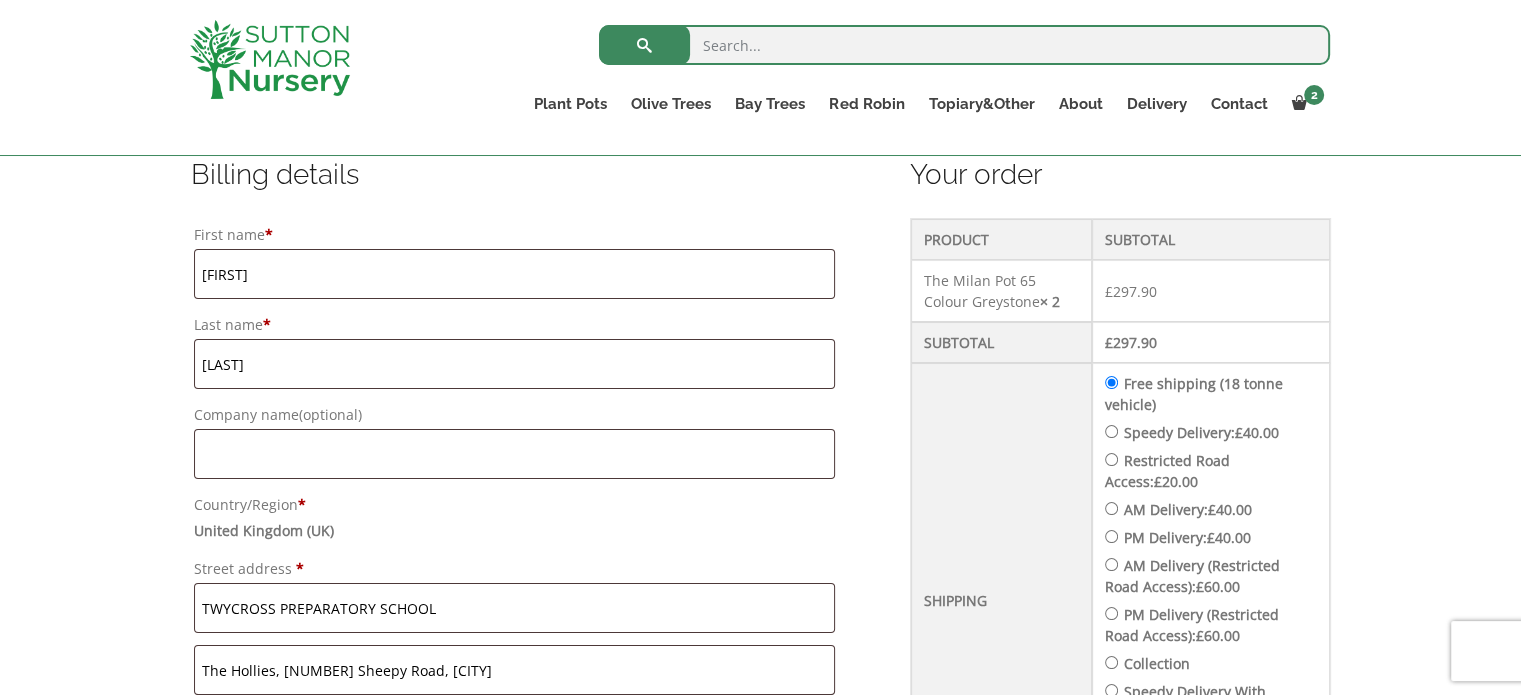 type on "[CITY], [TOWN]" 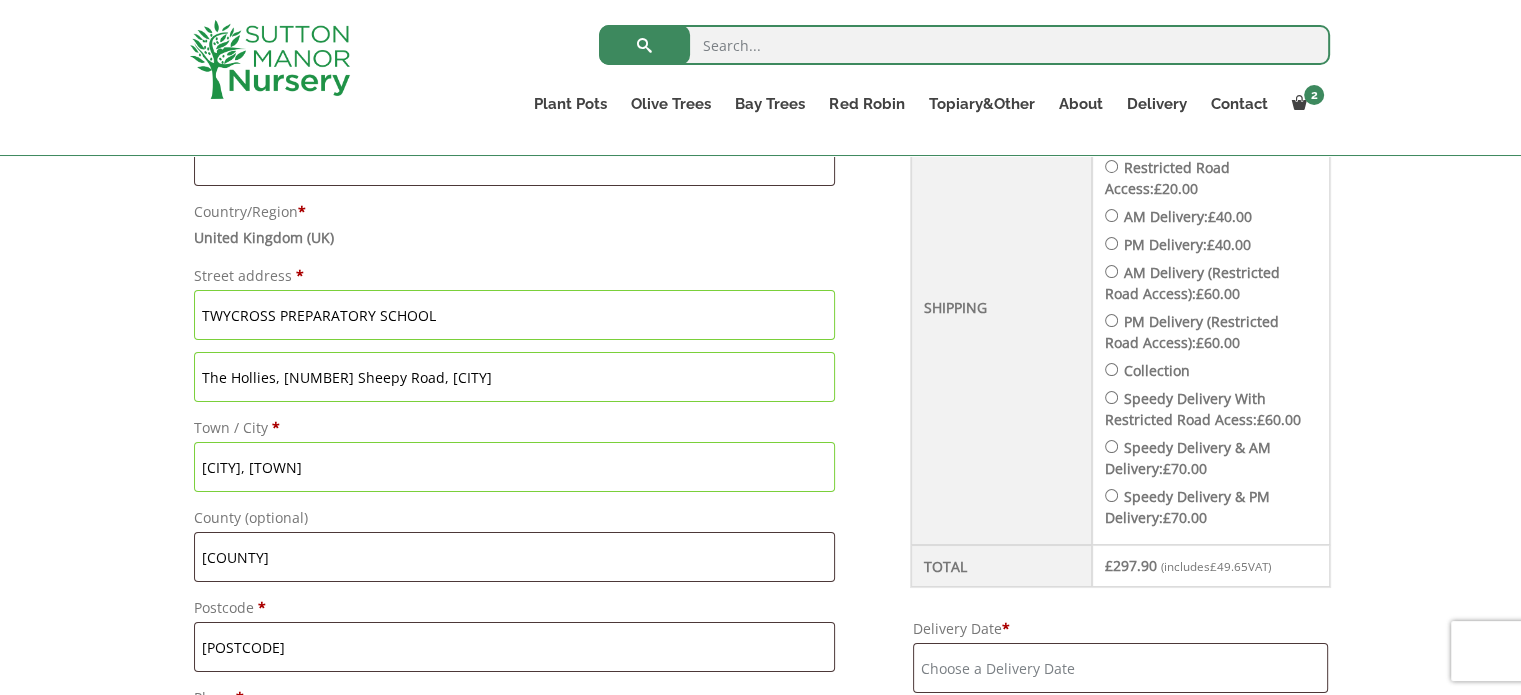 scroll, scrollTop: 853, scrollLeft: 0, axis: vertical 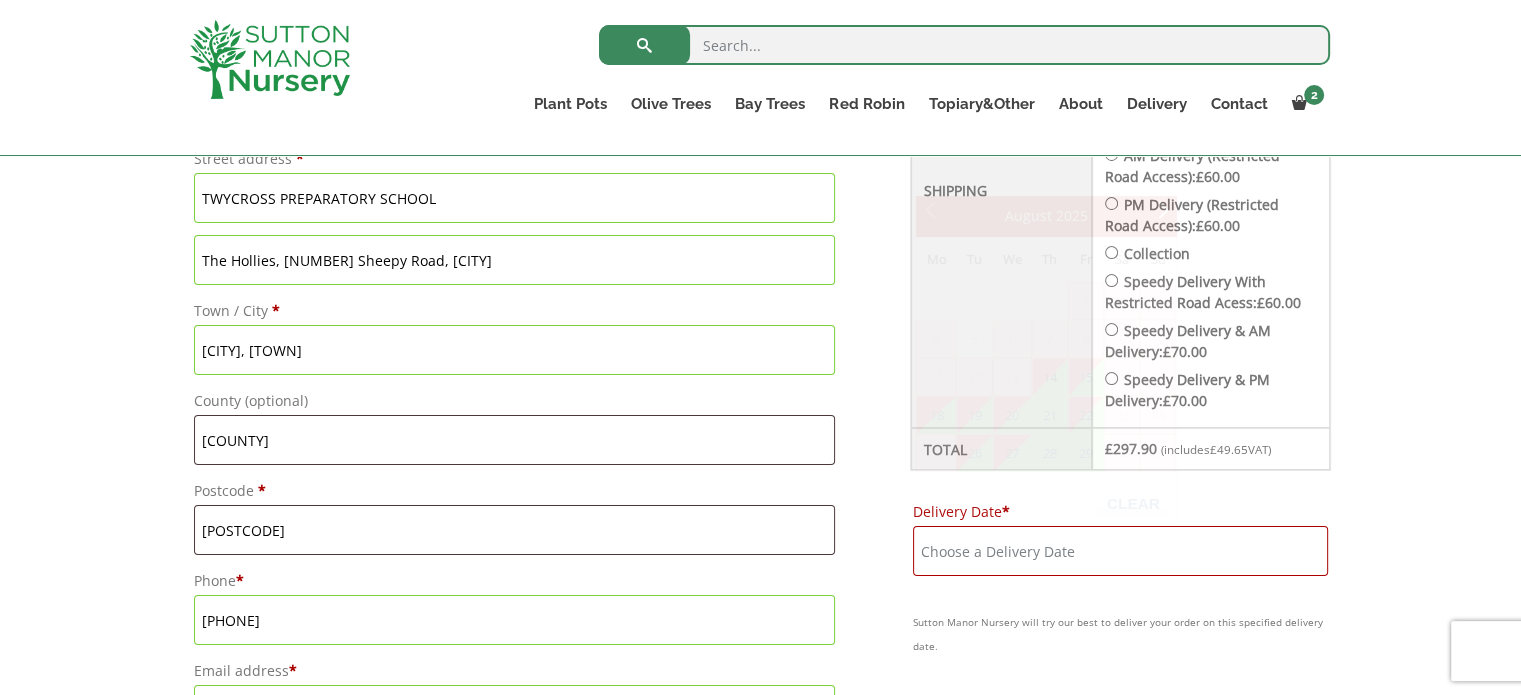 click on "Delivery Date *" at bounding box center (1120, 551) 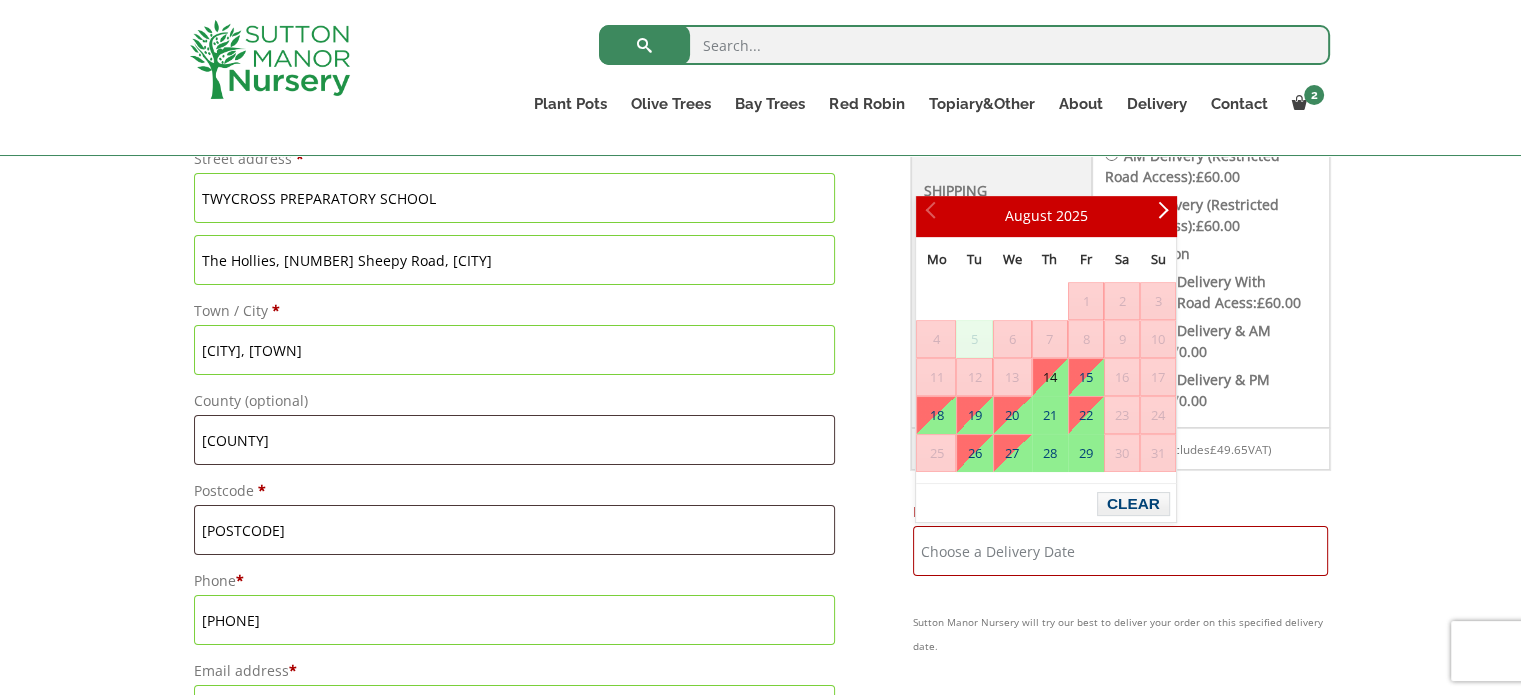 click on "14" at bounding box center (1050, 377) 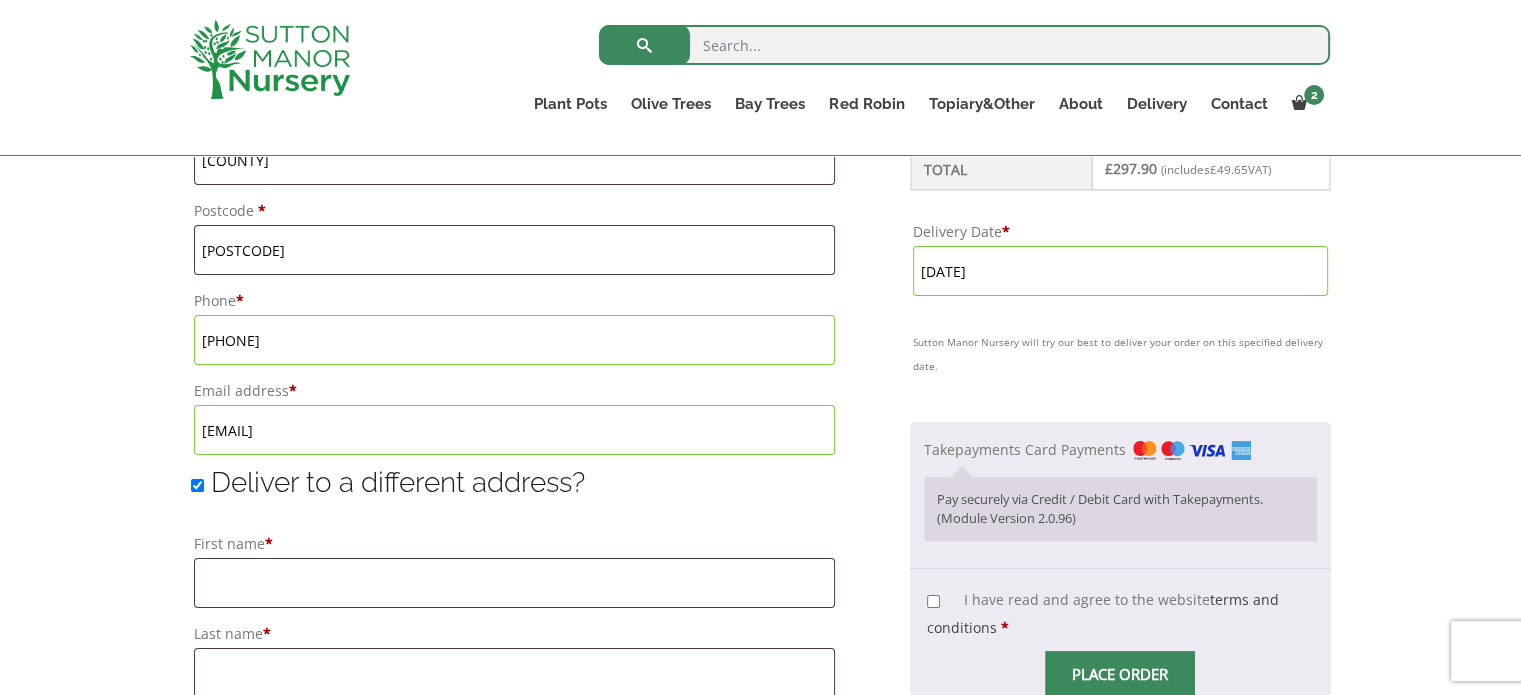 scroll, scrollTop: 1250, scrollLeft: 0, axis: vertical 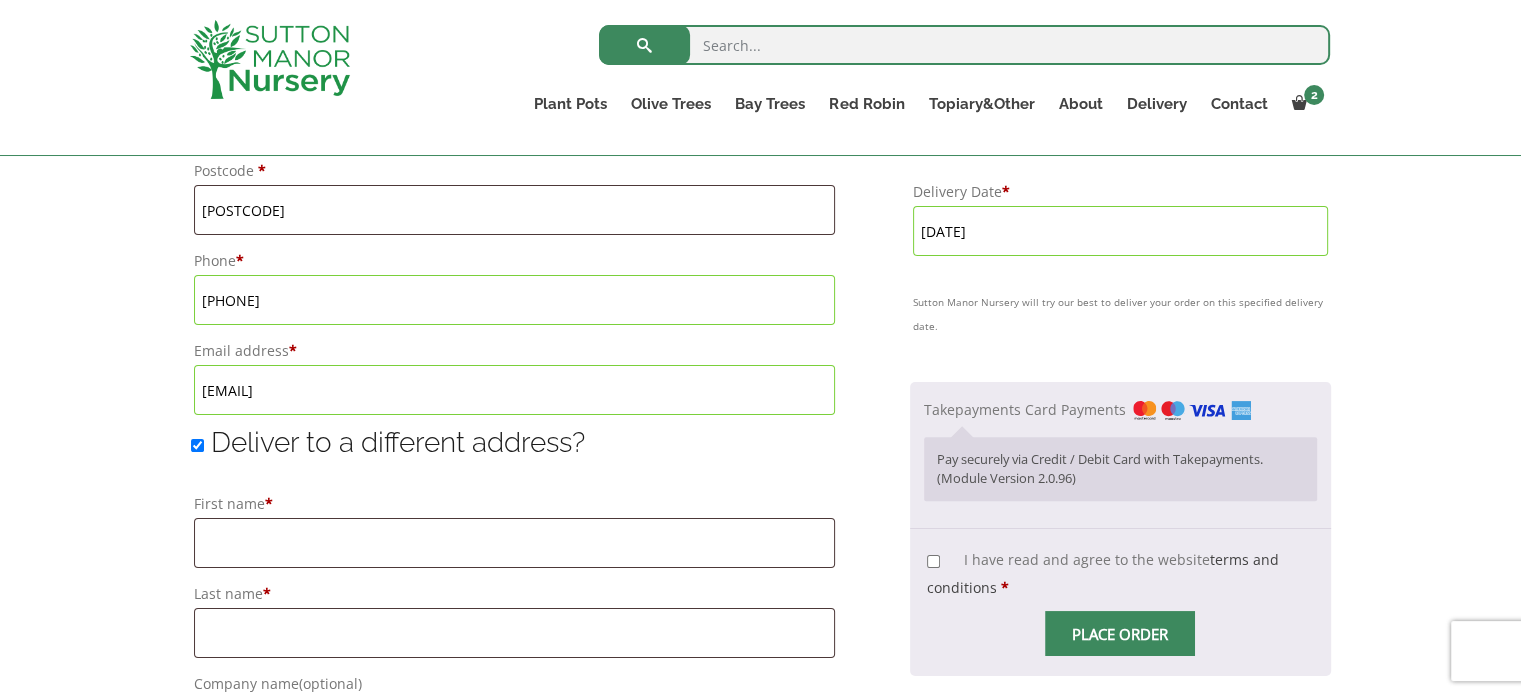 click on "I have read and agree to the website  terms and conditions   *" at bounding box center (933, 561) 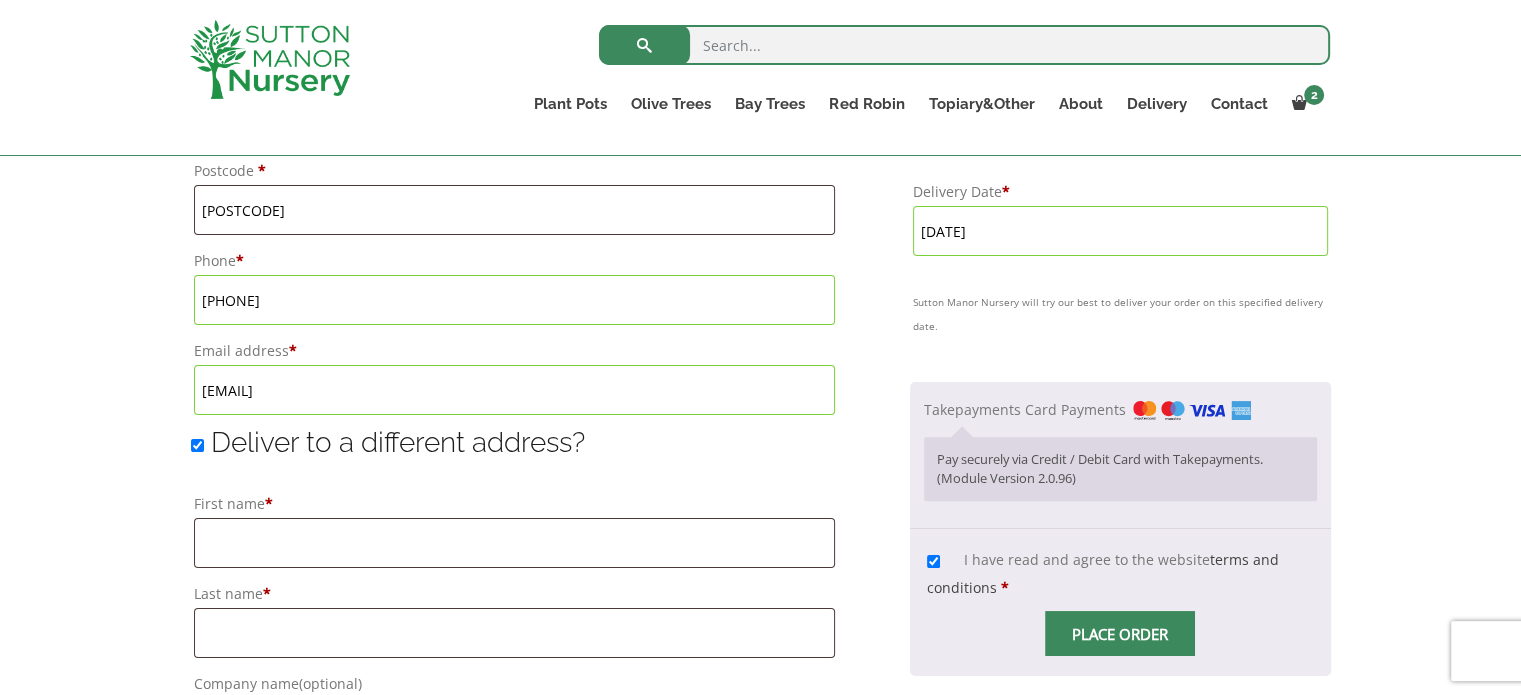 click on "Place order" at bounding box center [1120, 633] 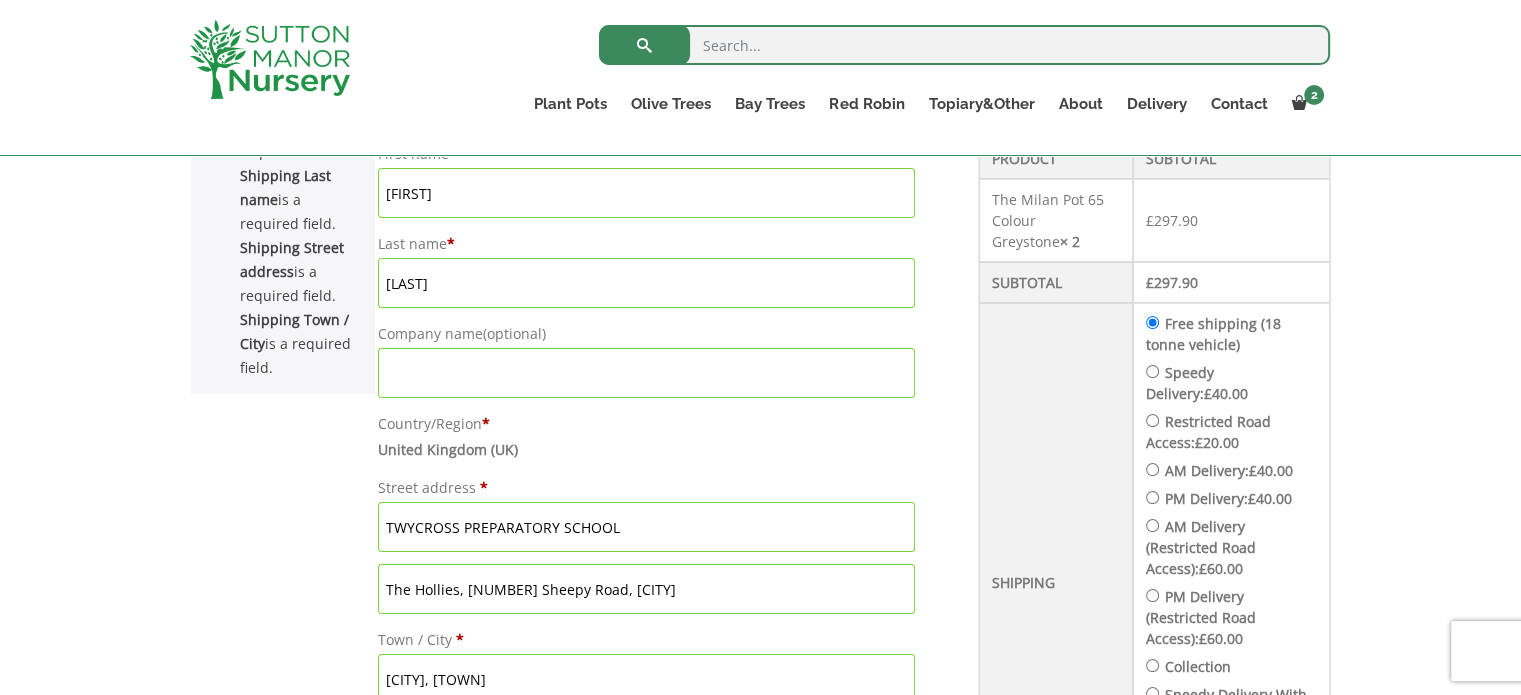 scroll, scrollTop: 575, scrollLeft: 0, axis: vertical 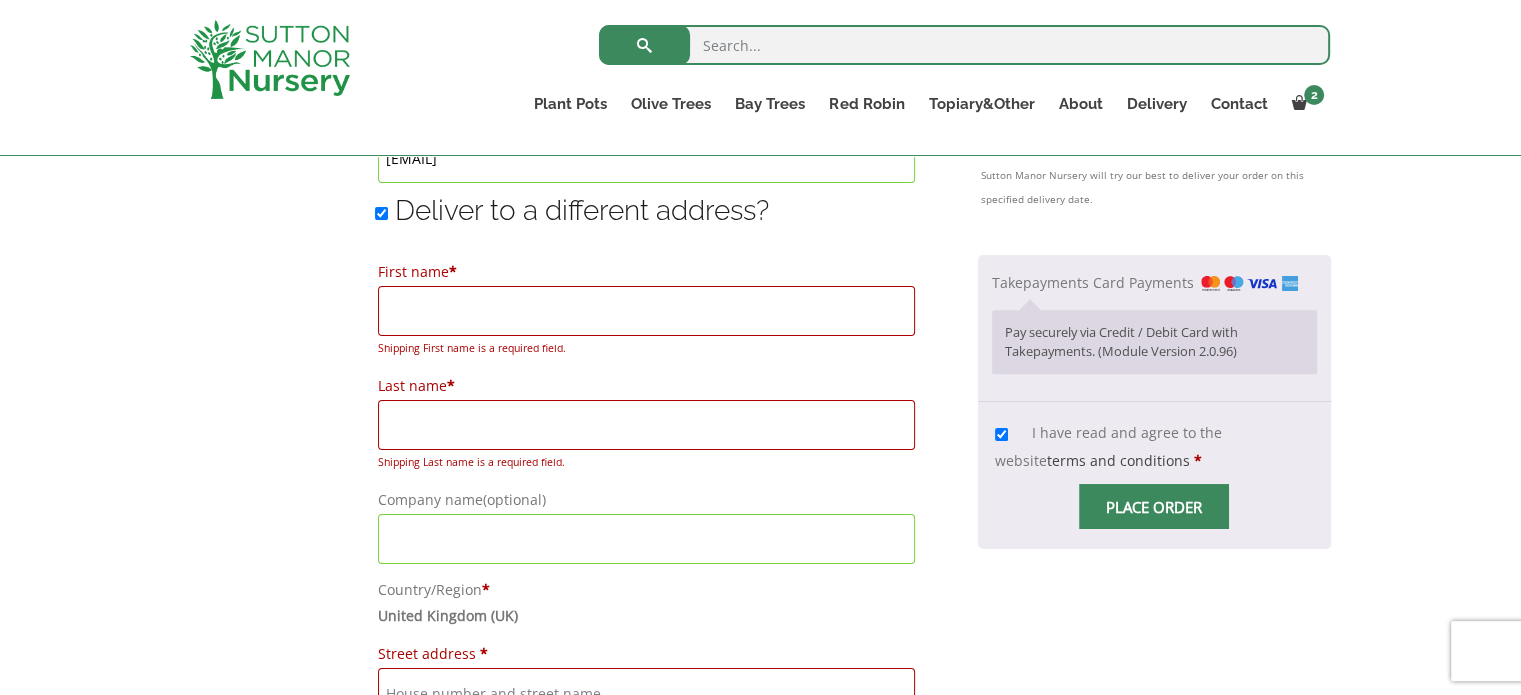 click on "Place order" at bounding box center (1154, 506) 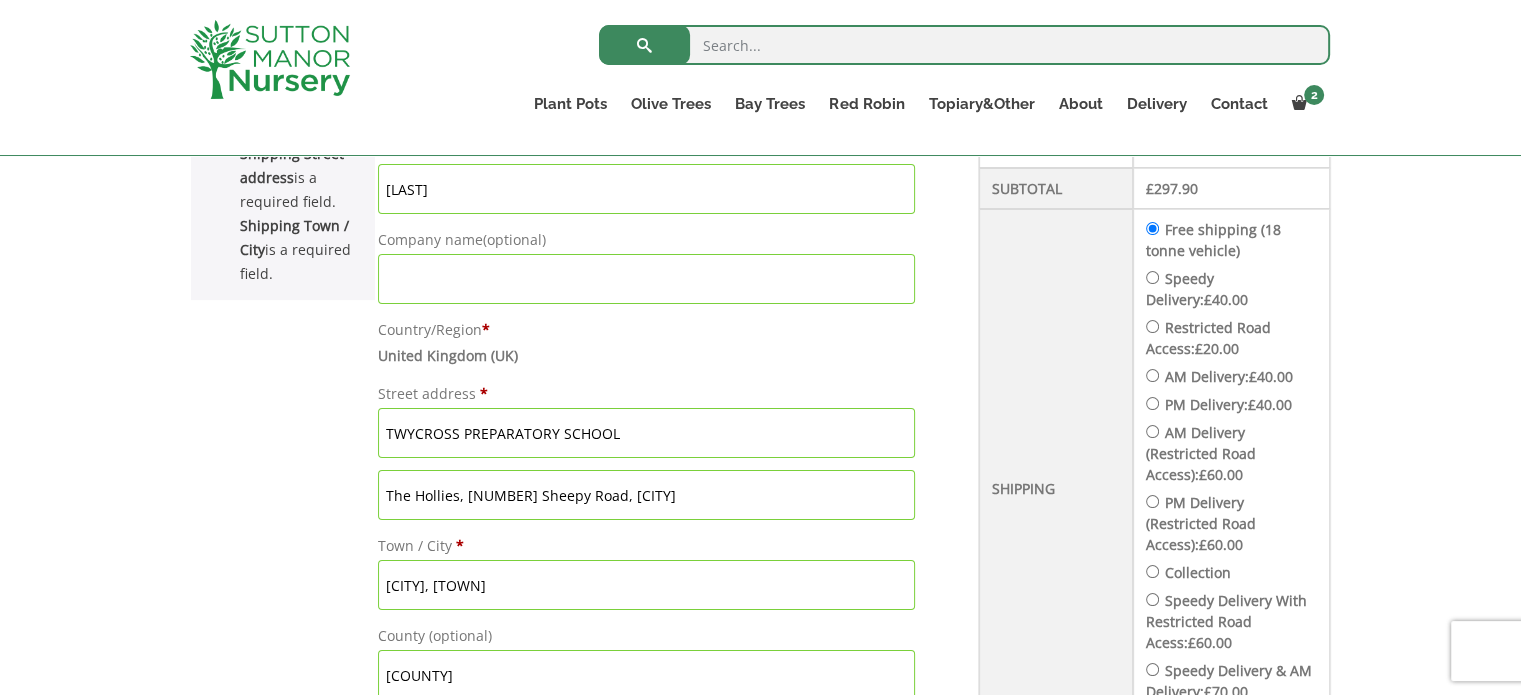 scroll, scrollTop: 735, scrollLeft: 0, axis: vertical 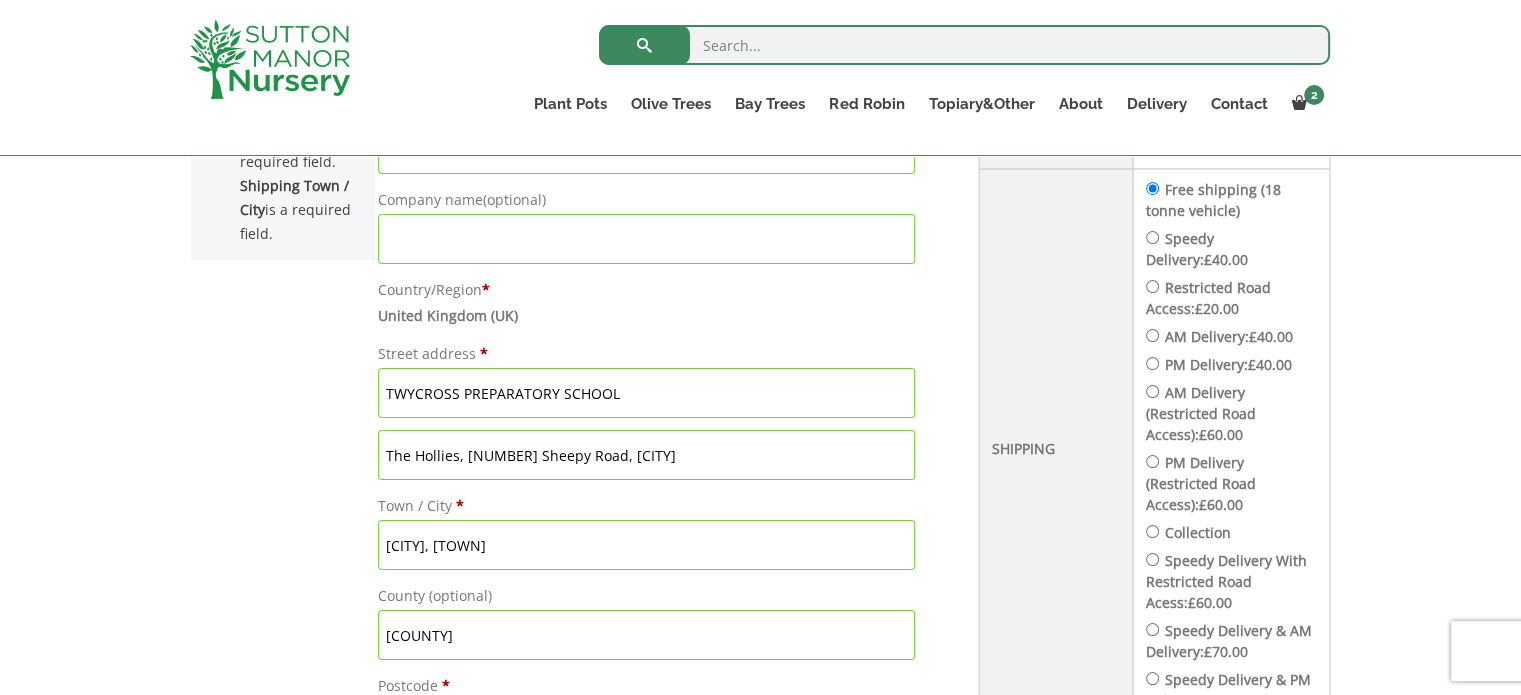 click on "The Hollies, [NUMBER] Sheepy Road, [CITY]" at bounding box center (646, 455) 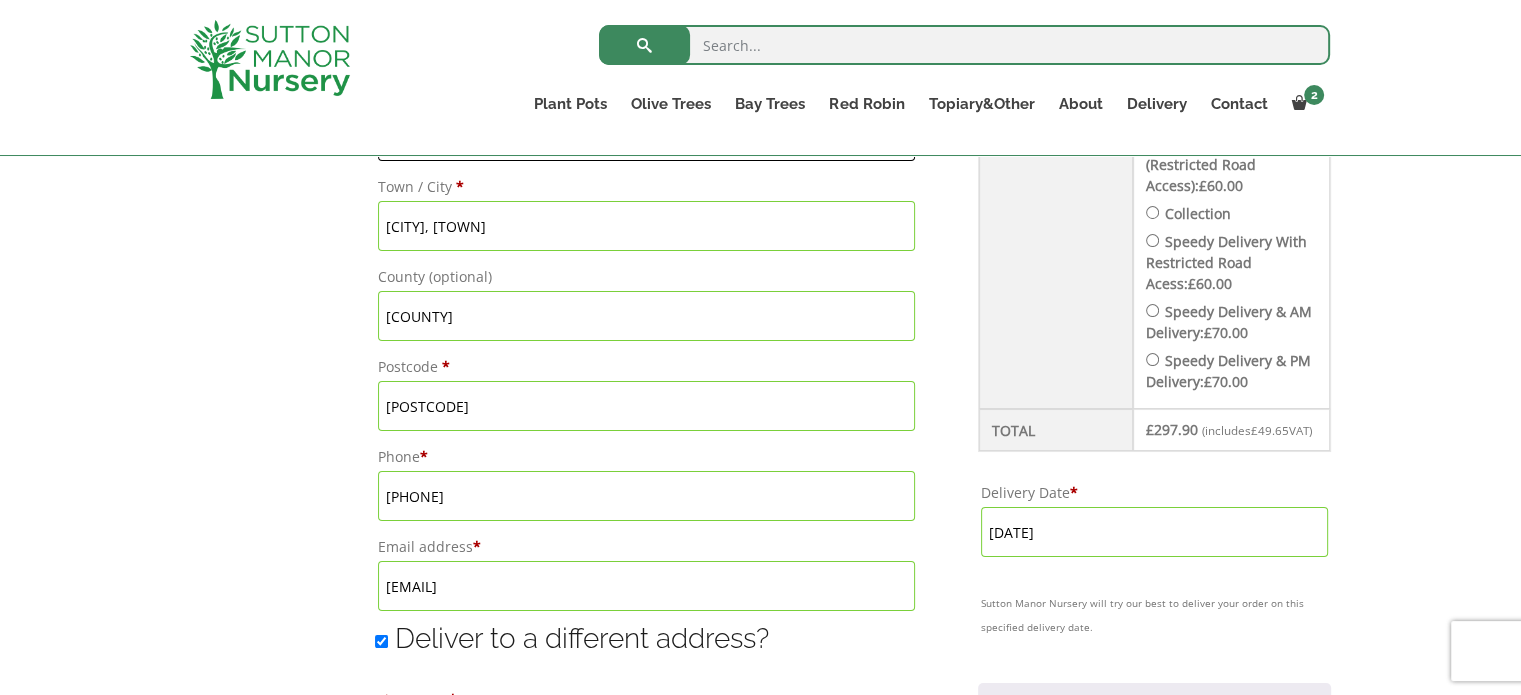 scroll, scrollTop: 1094, scrollLeft: 0, axis: vertical 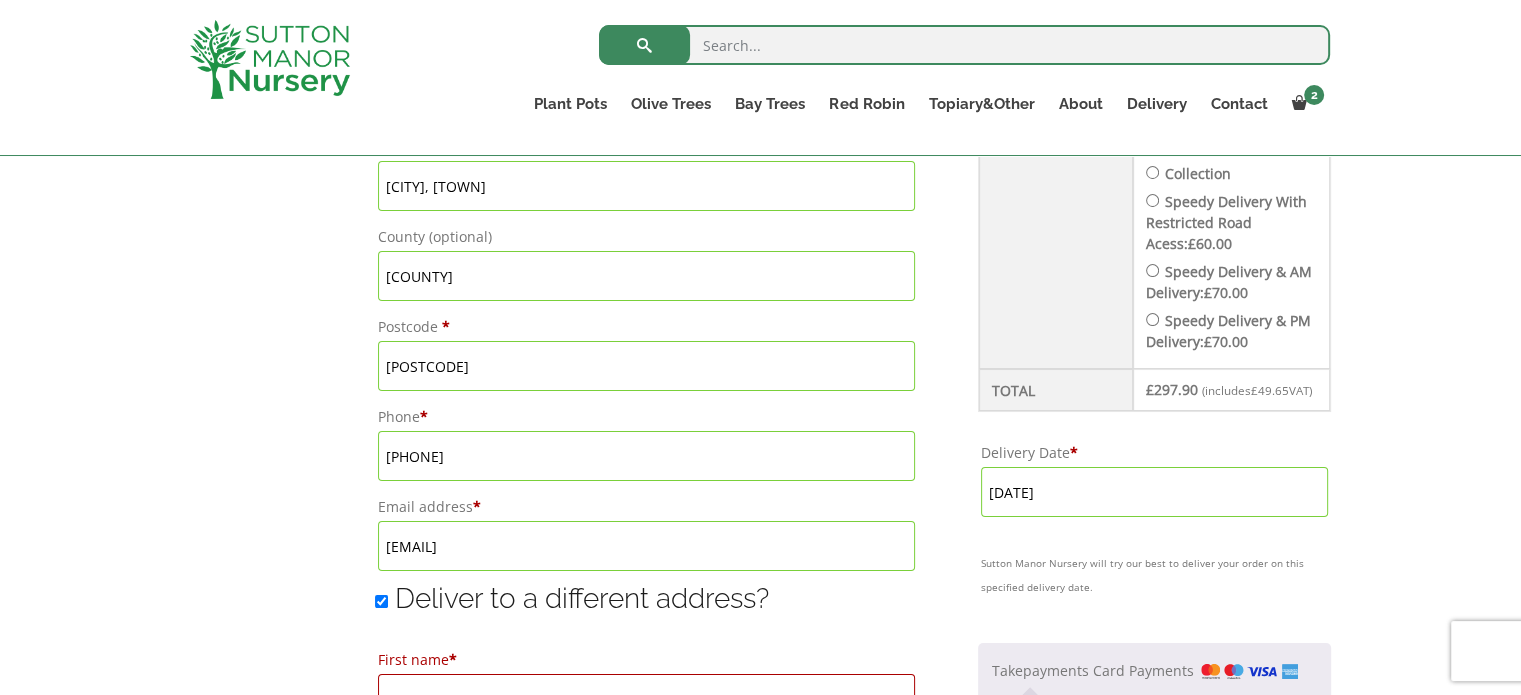 type on "The Hollies, [NUMBER] Sheepy Road," 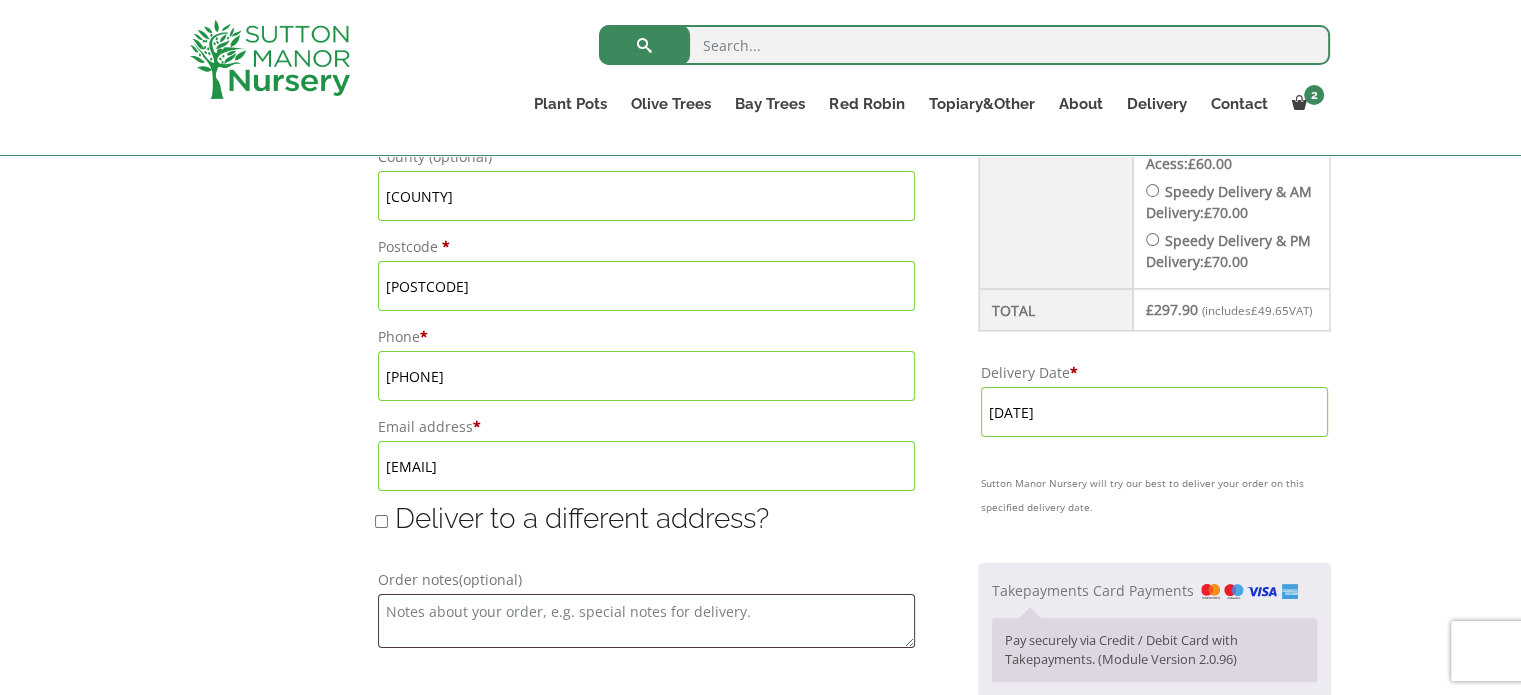scroll, scrollTop: 1214, scrollLeft: 0, axis: vertical 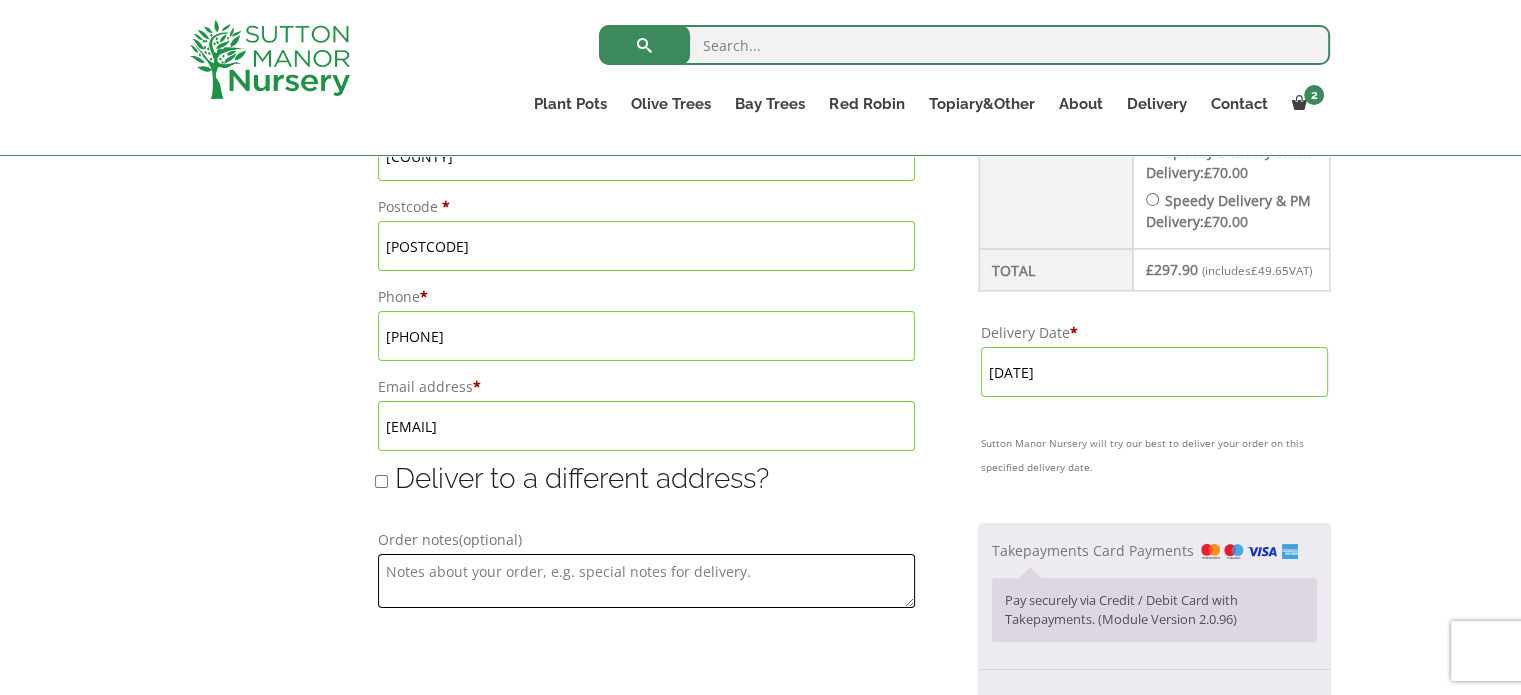 click on "Order notes  (optional)" at bounding box center (646, 581) 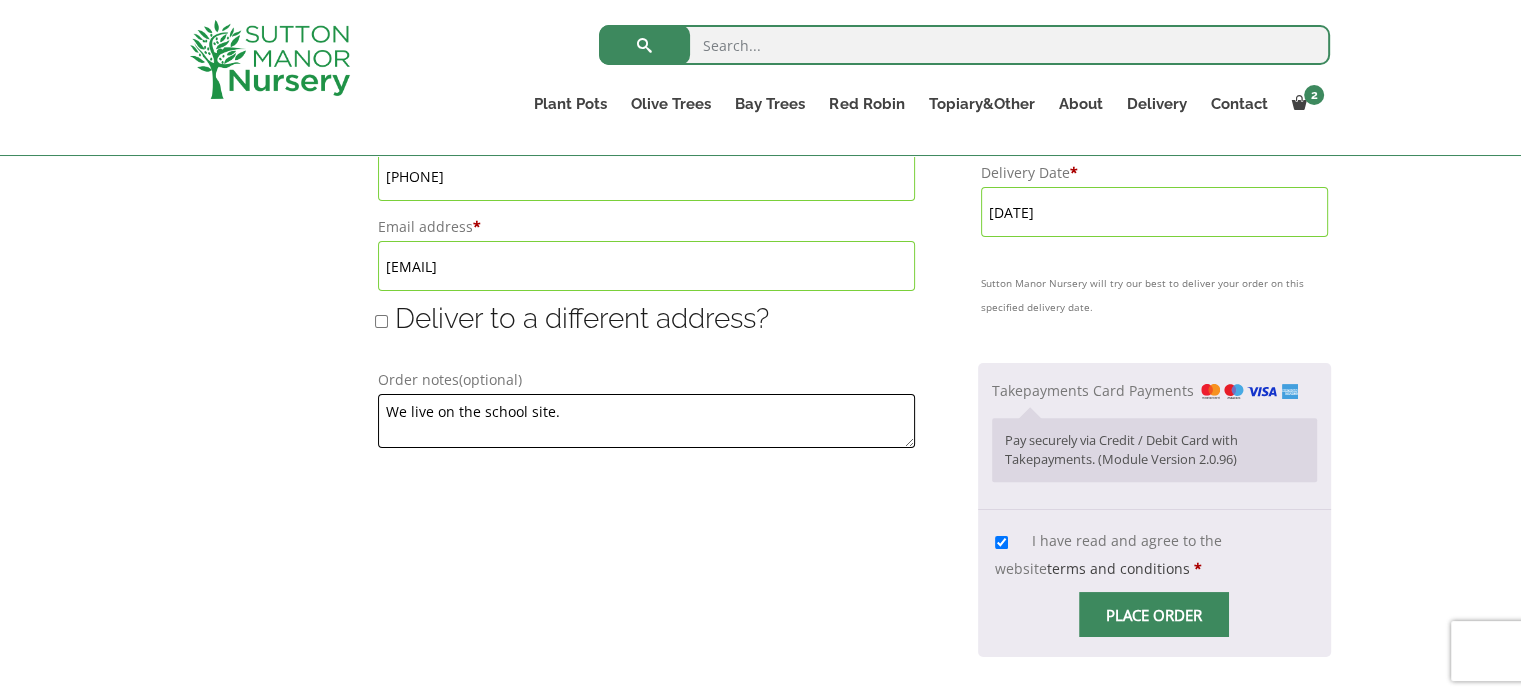 scroll, scrollTop: 1414, scrollLeft: 0, axis: vertical 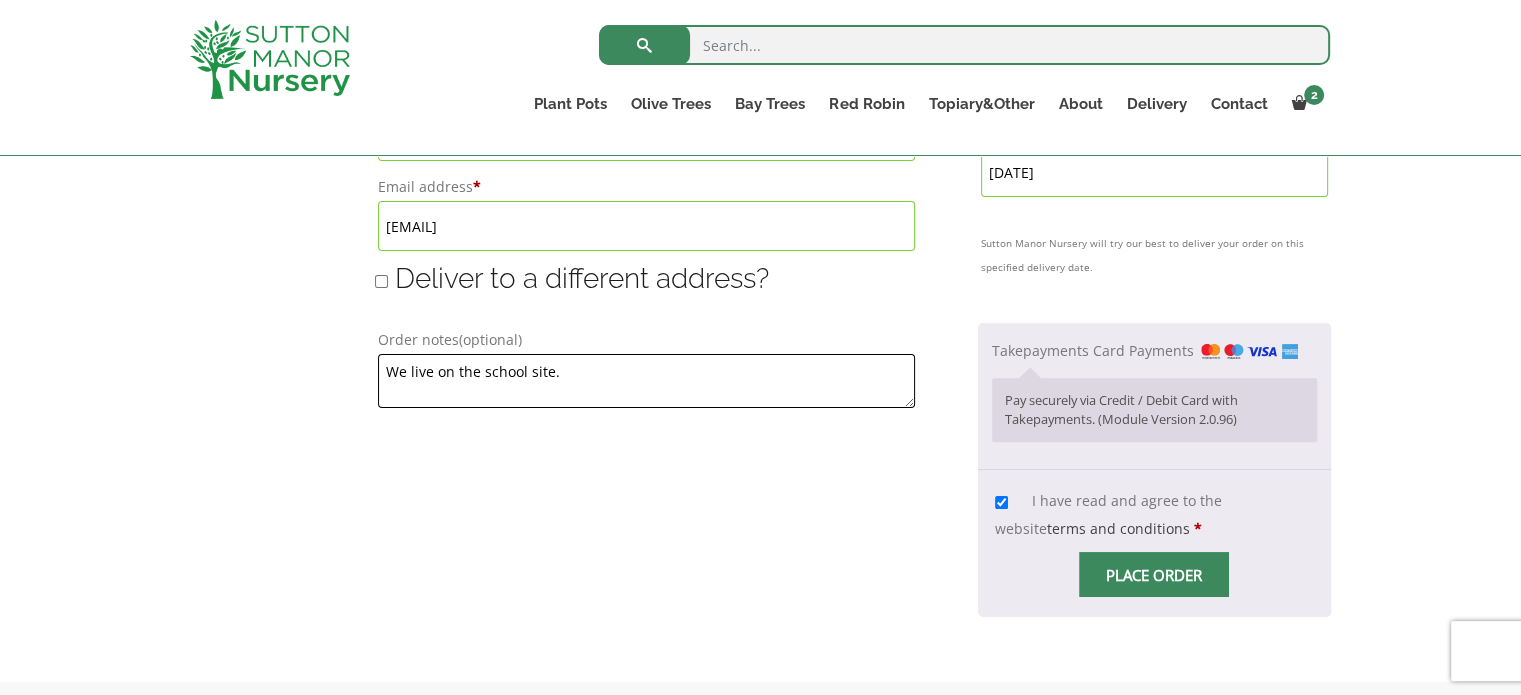 type on "We live on the school site." 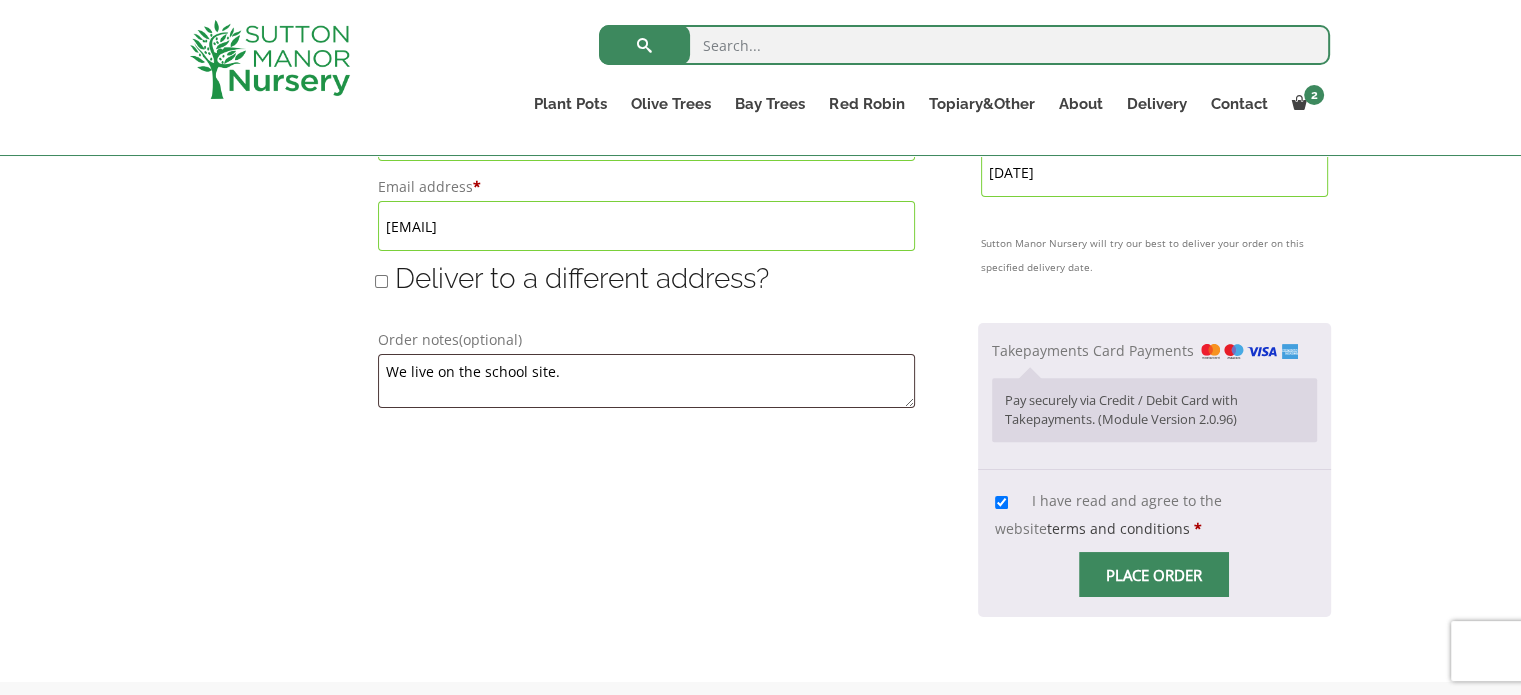 click on "Place order" at bounding box center (1154, 574) 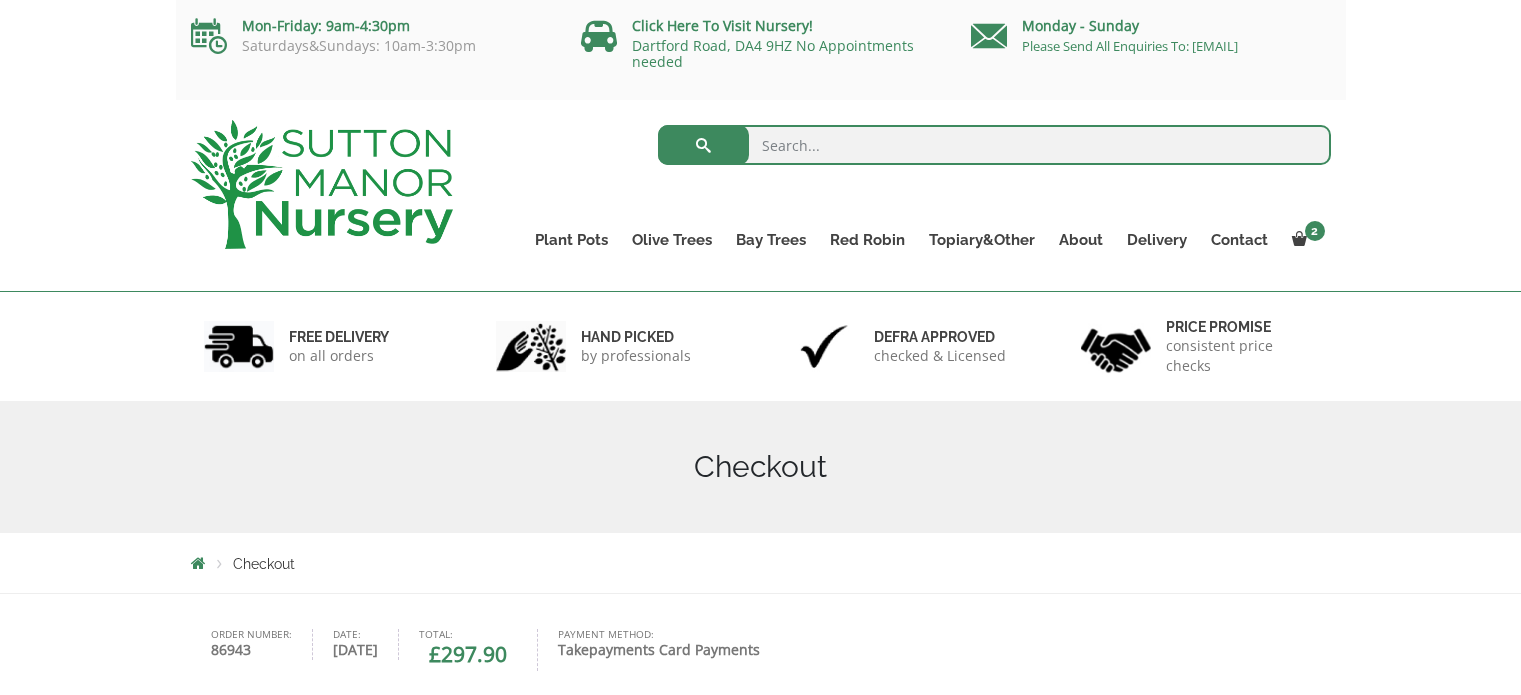 scroll, scrollTop: 0, scrollLeft: 0, axis: both 